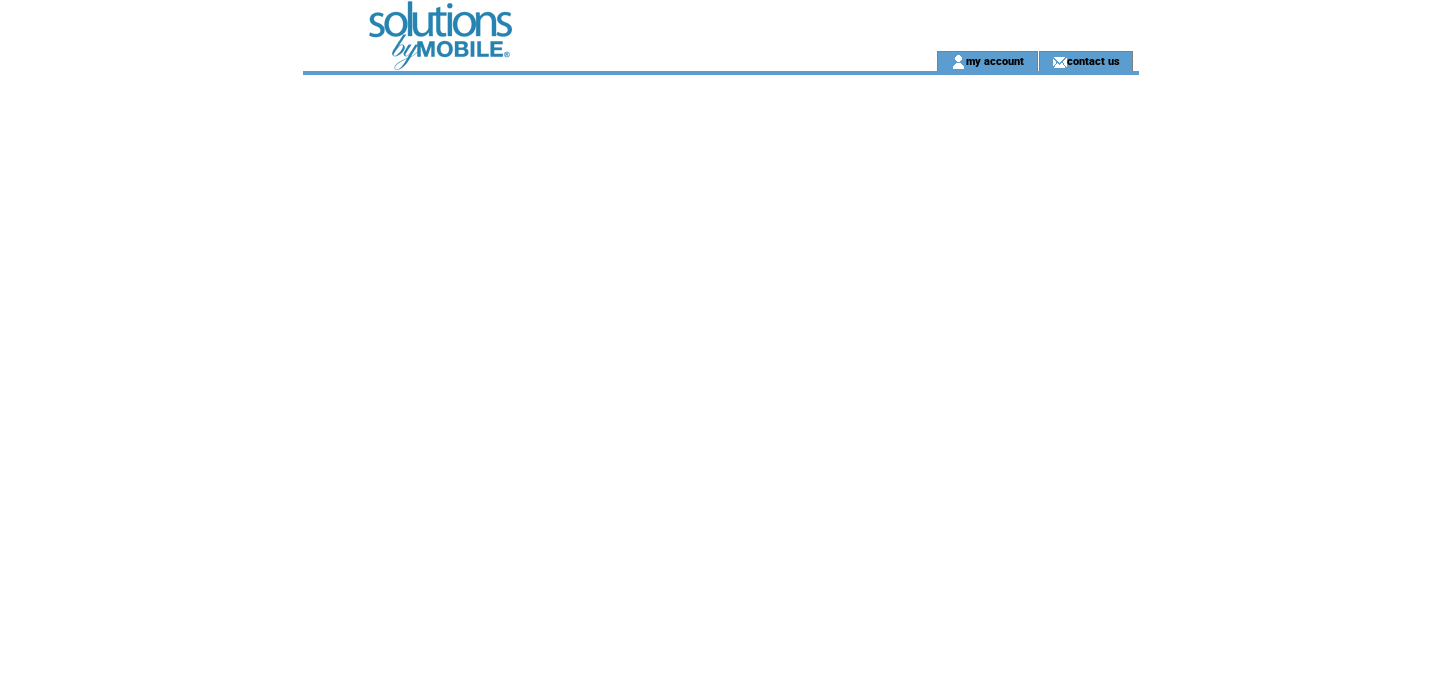 scroll, scrollTop: 0, scrollLeft: 0, axis: both 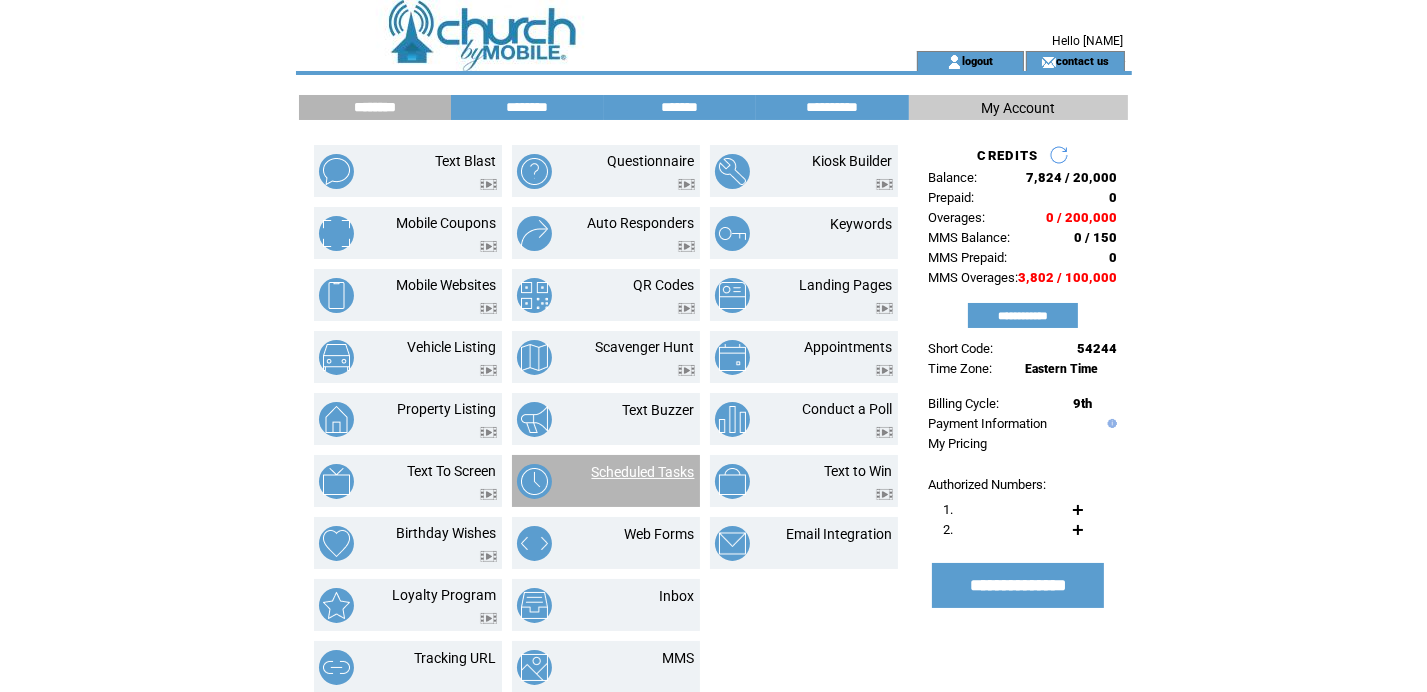 click on "Scheduled Tasks" at bounding box center [643, 472] 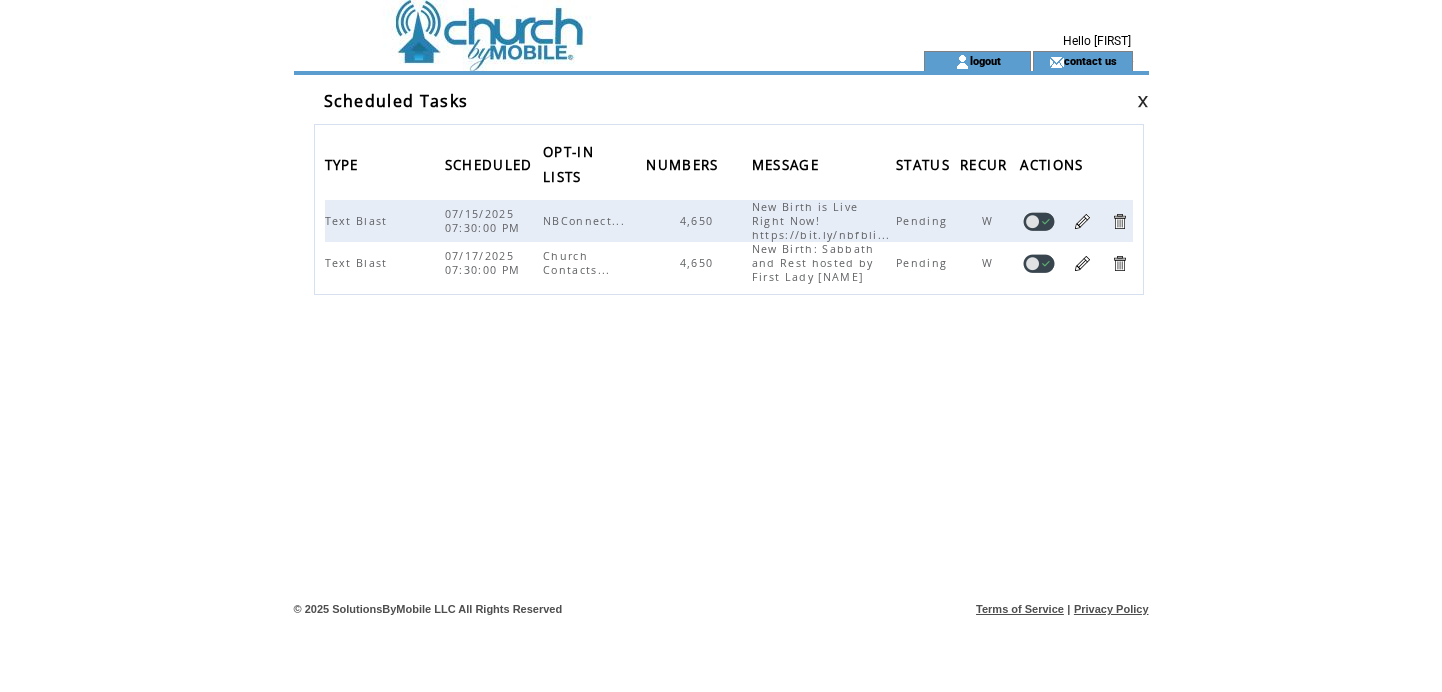 scroll, scrollTop: 0, scrollLeft: 0, axis: both 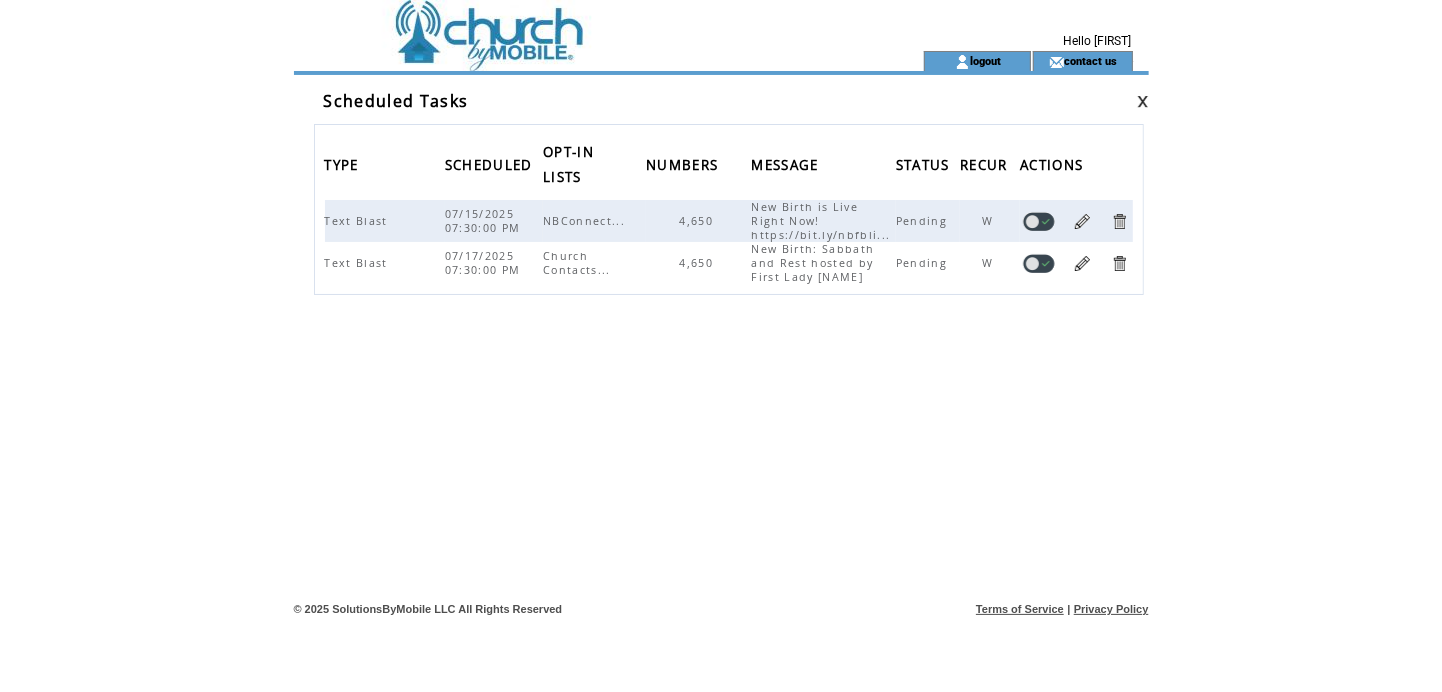 click at bounding box center (577, 25) 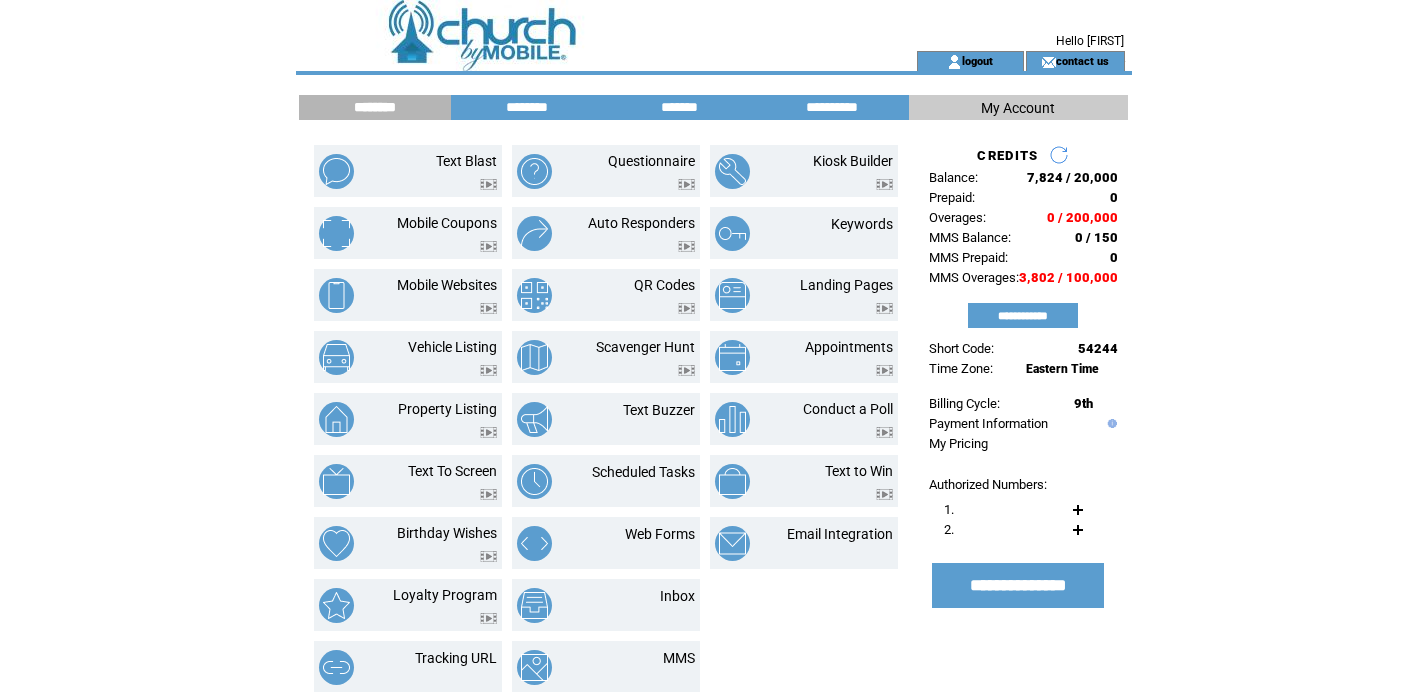 scroll, scrollTop: 0, scrollLeft: 0, axis: both 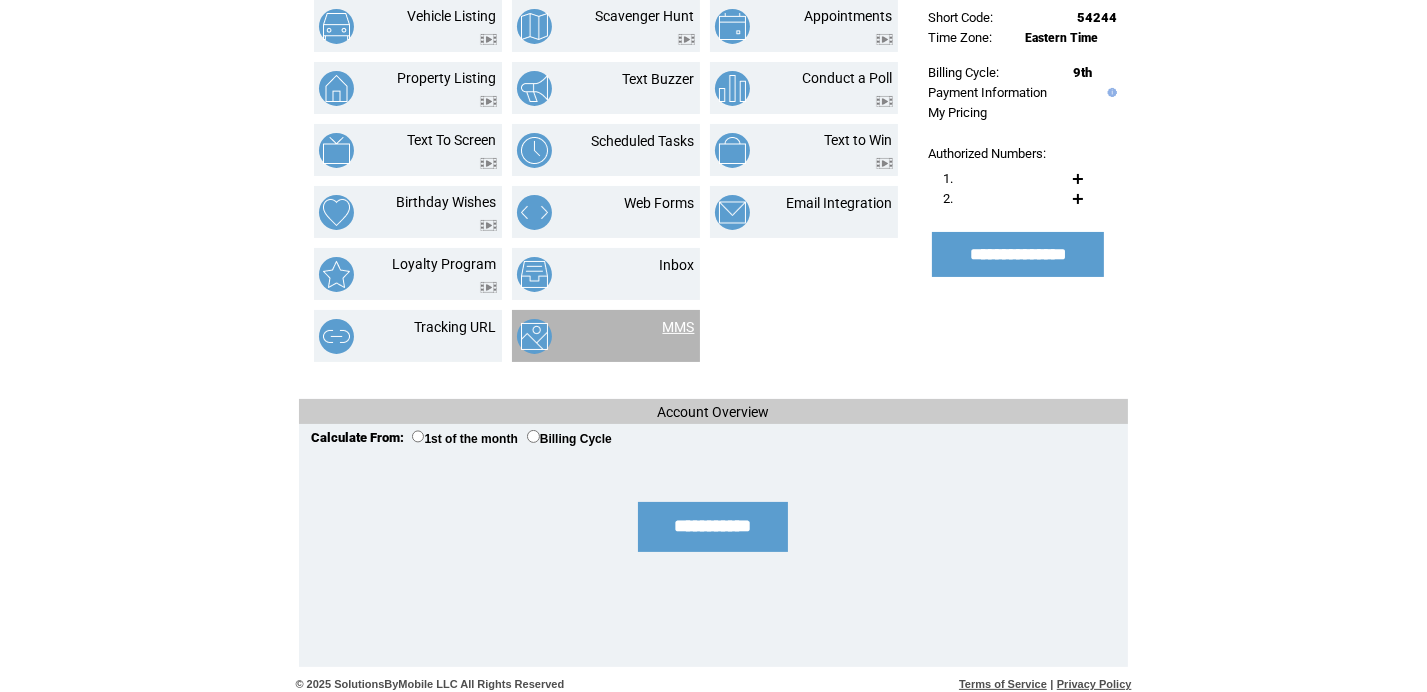 click on "MMS" at bounding box center (679, 327) 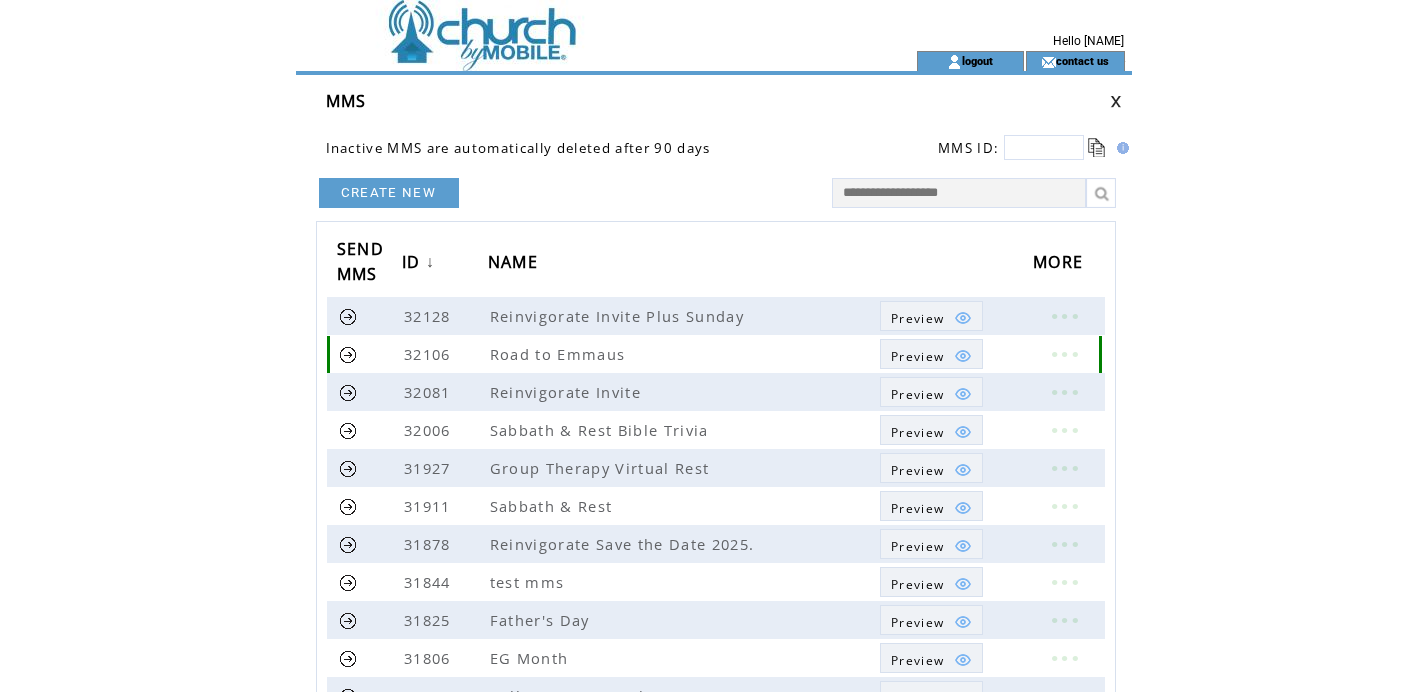 scroll, scrollTop: 0, scrollLeft: 0, axis: both 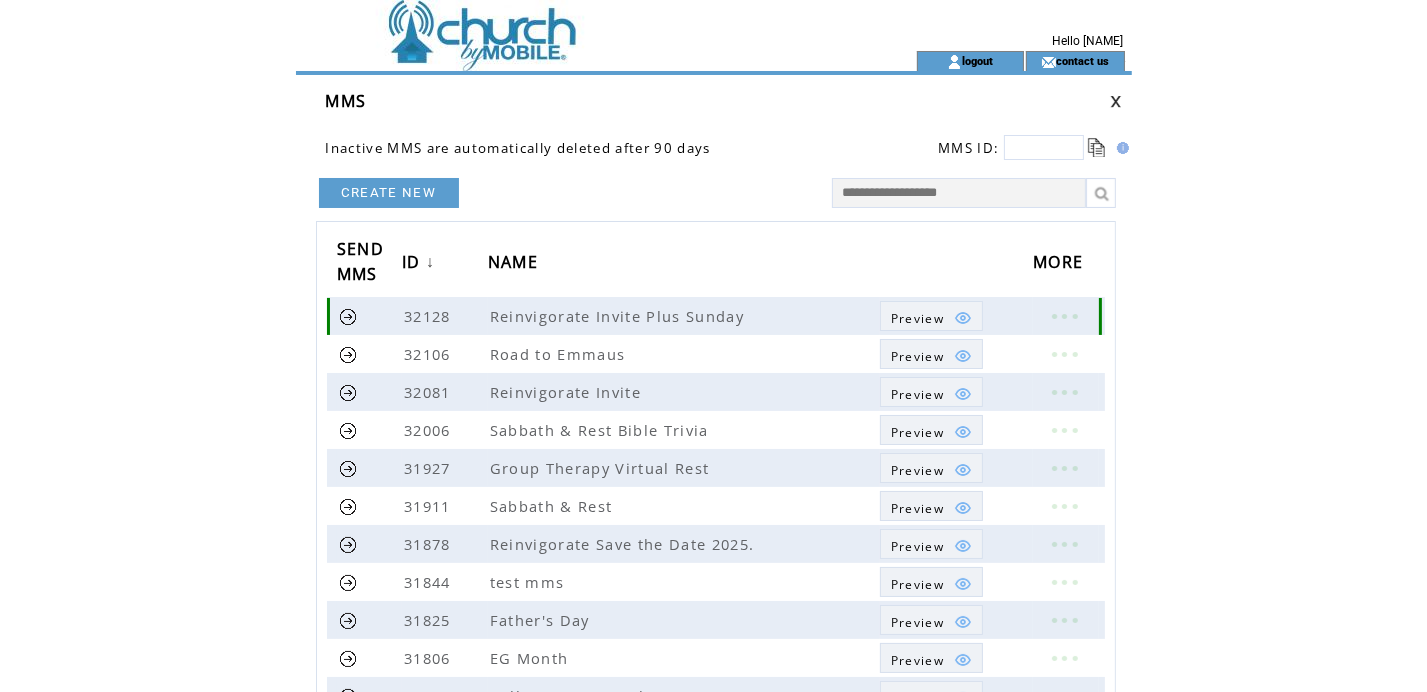 click at bounding box center (963, 318) 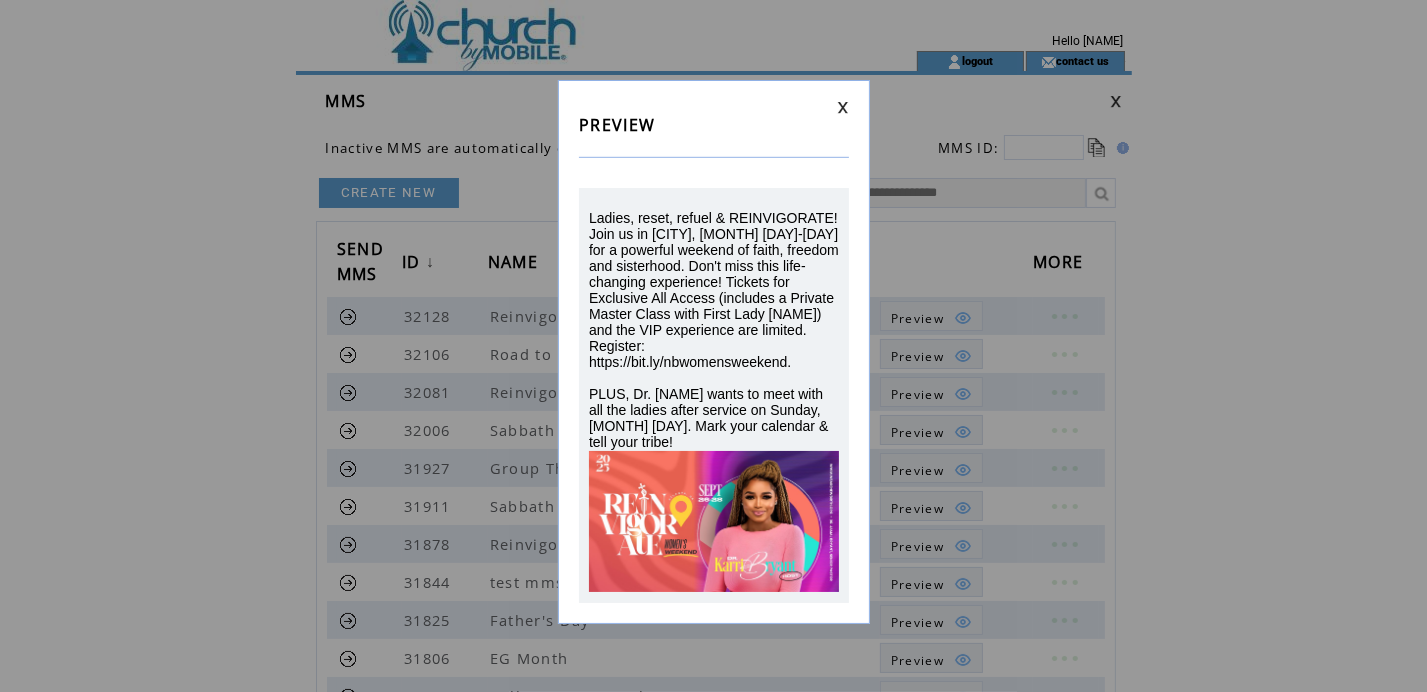 click on "PREVIEW Ladies, reset, refuel & REINVIGORATE! Join us in Atlanta, Sept 26-28 for a powerful weekend of faith, freedom and sisterhood. Don't miss this life-changing experience! Tickets for Exclusive All Access (includes a Private Master Class with First Lady Karri Bryant) and the VIP experience are limited. Register: https://bit.ly/nbwomensweekend.  PLUS, Dr. Karri wants to meet with all the ladies after service on Sunday, July 20. Mark your calendar & tell your tribe!" at bounding box center (714, 352) 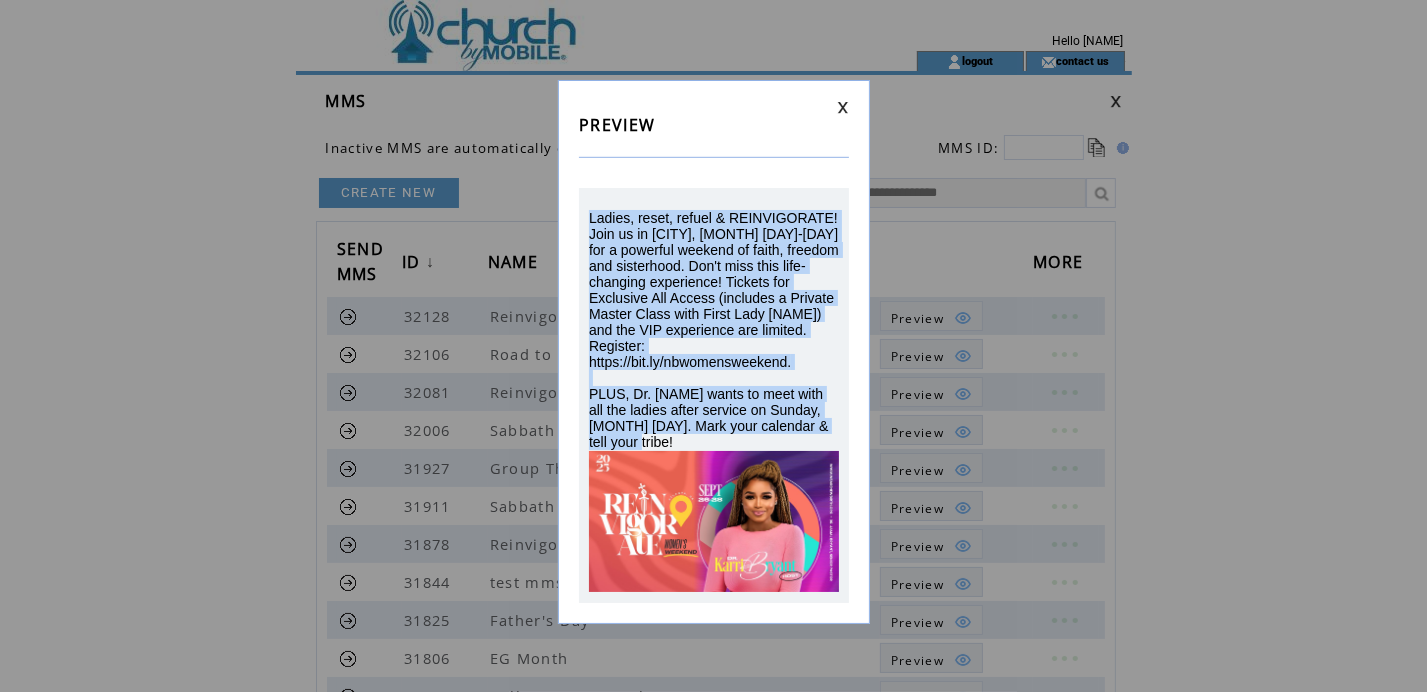drag, startPoint x: 846, startPoint y: 419, endPoint x: 586, endPoint y: 210, distance: 333.58807 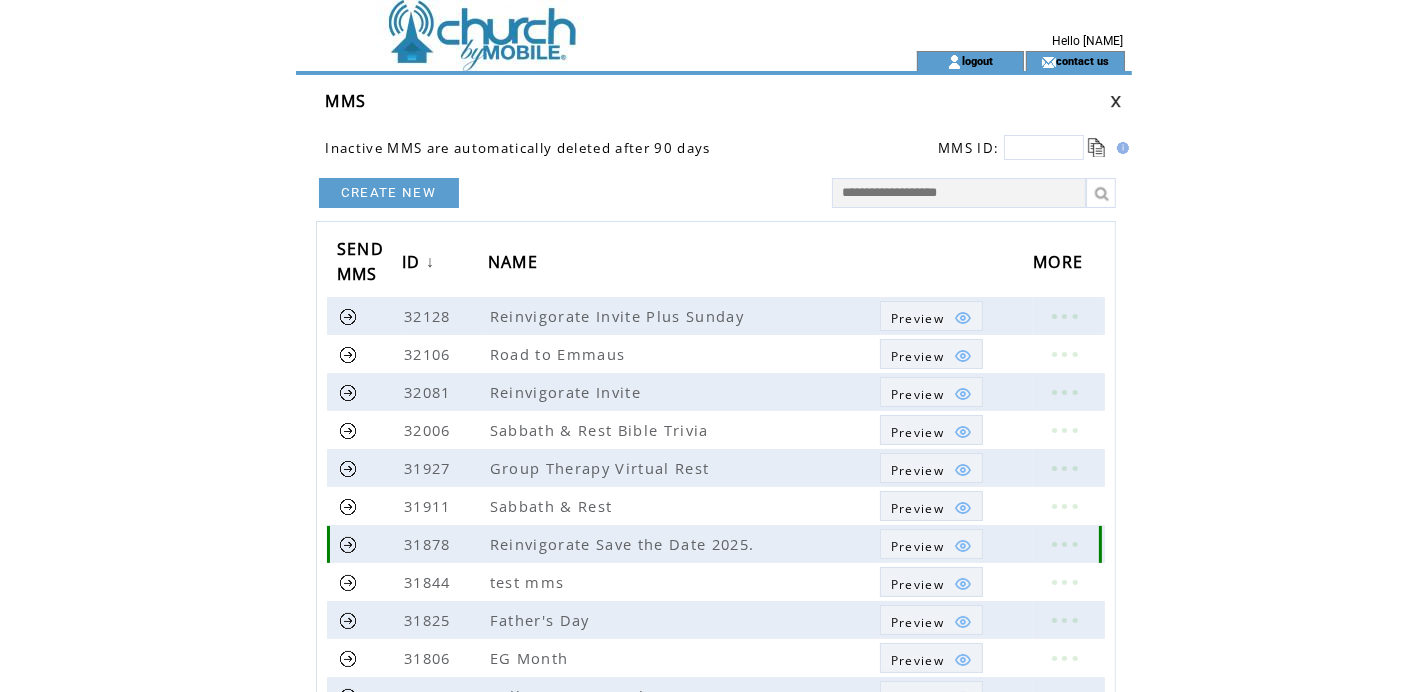 click at bounding box center [1064, 544] 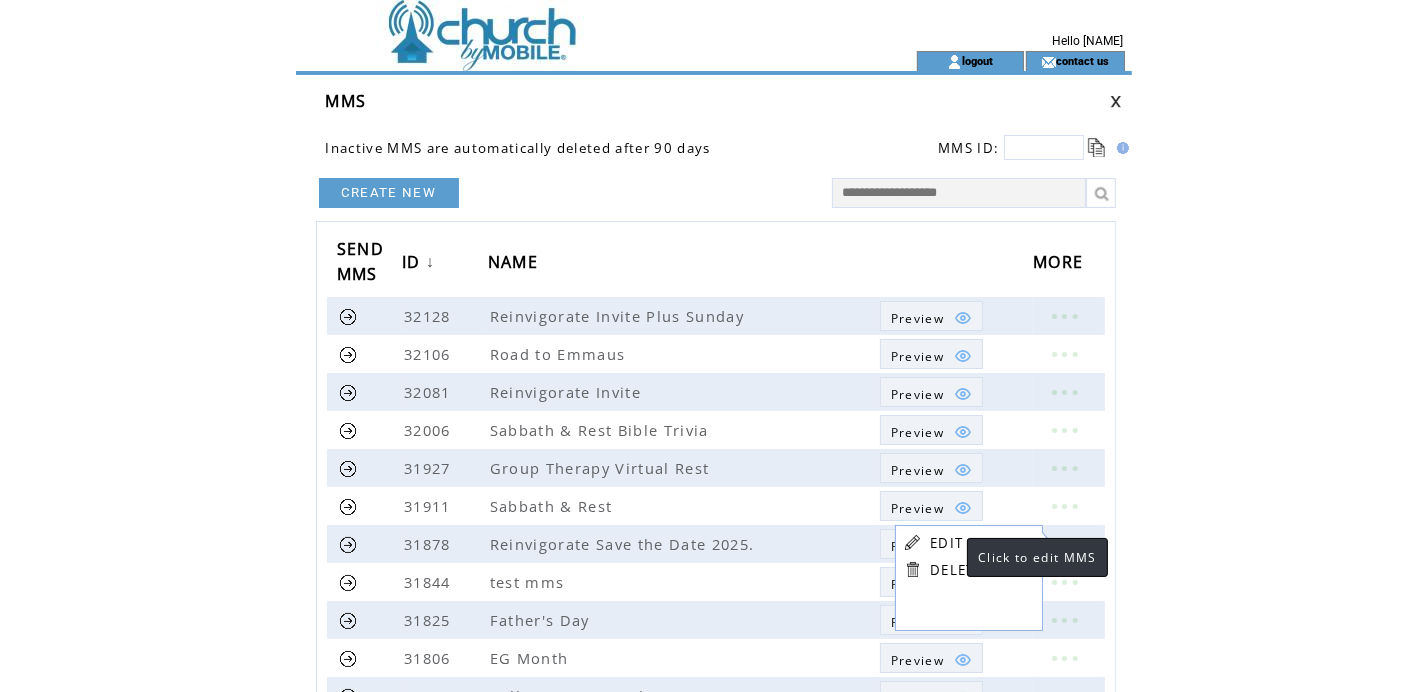 click on "EDIT" at bounding box center [946, 543] 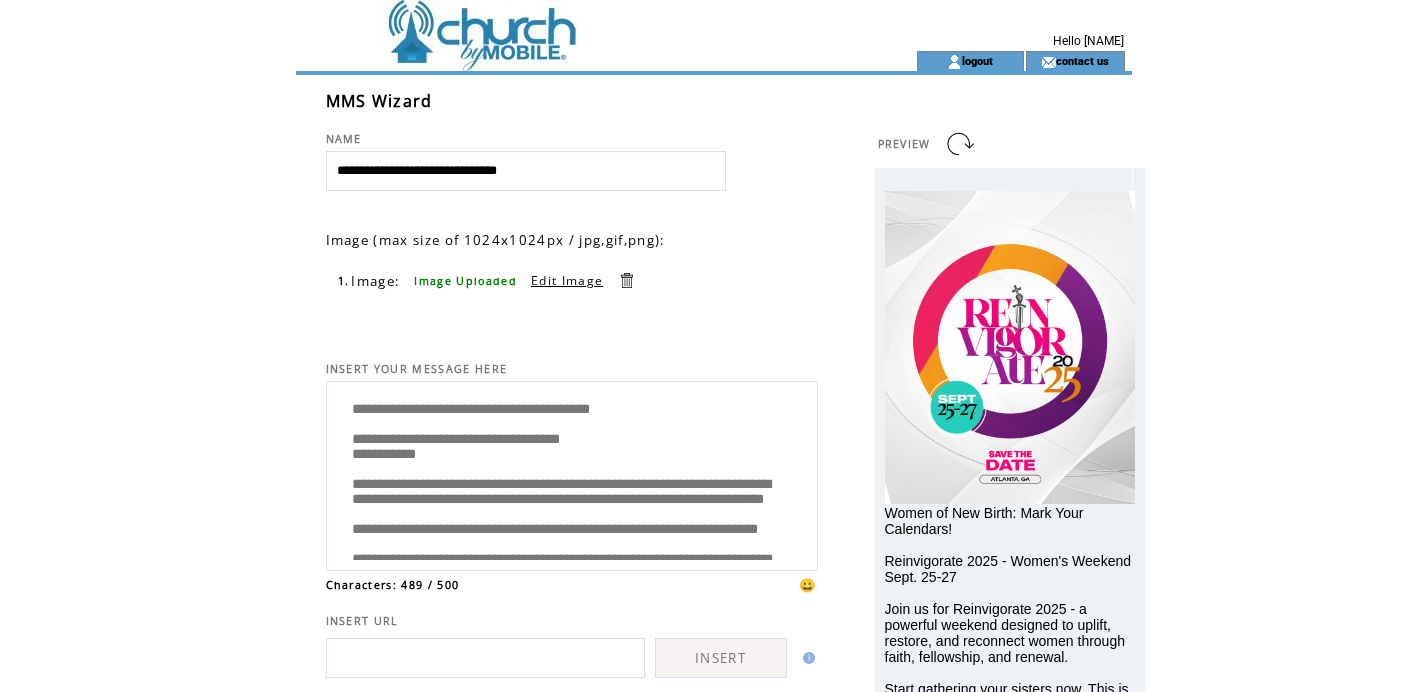 scroll, scrollTop: 0, scrollLeft: 0, axis: both 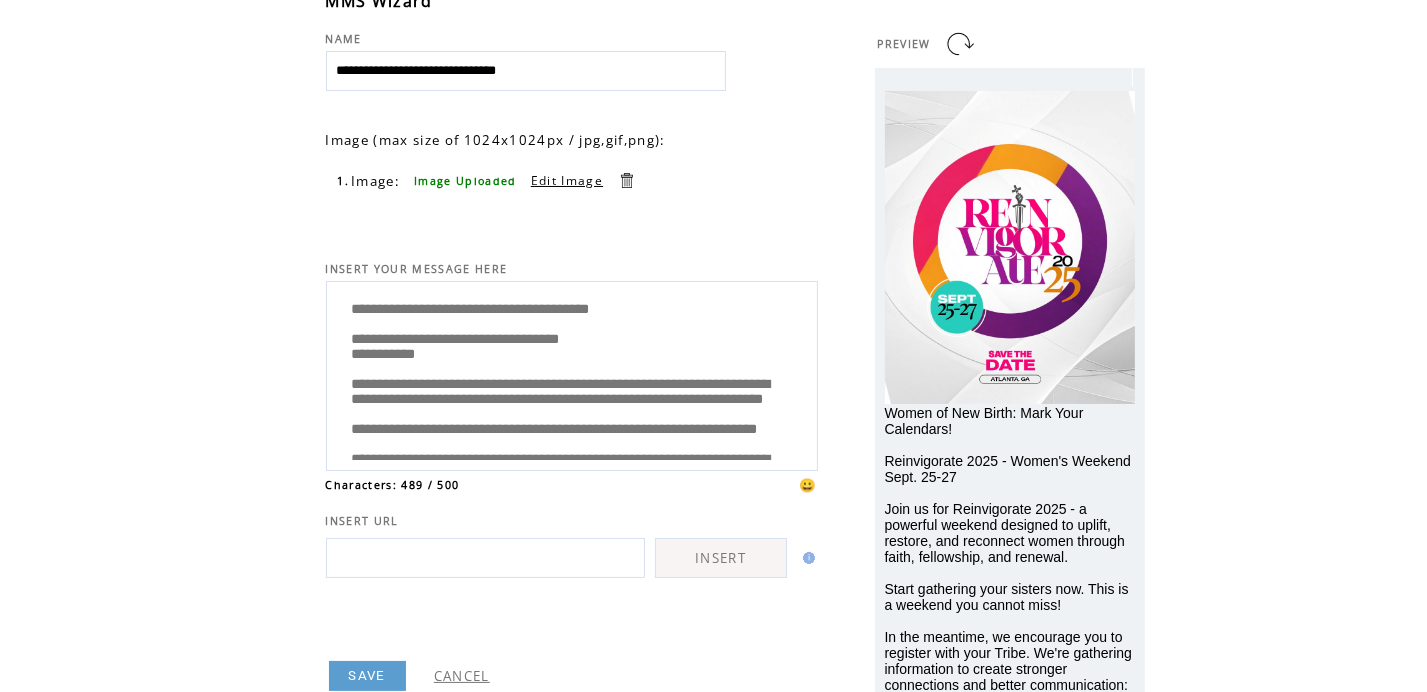 click on "CANCEL" at bounding box center [462, 676] 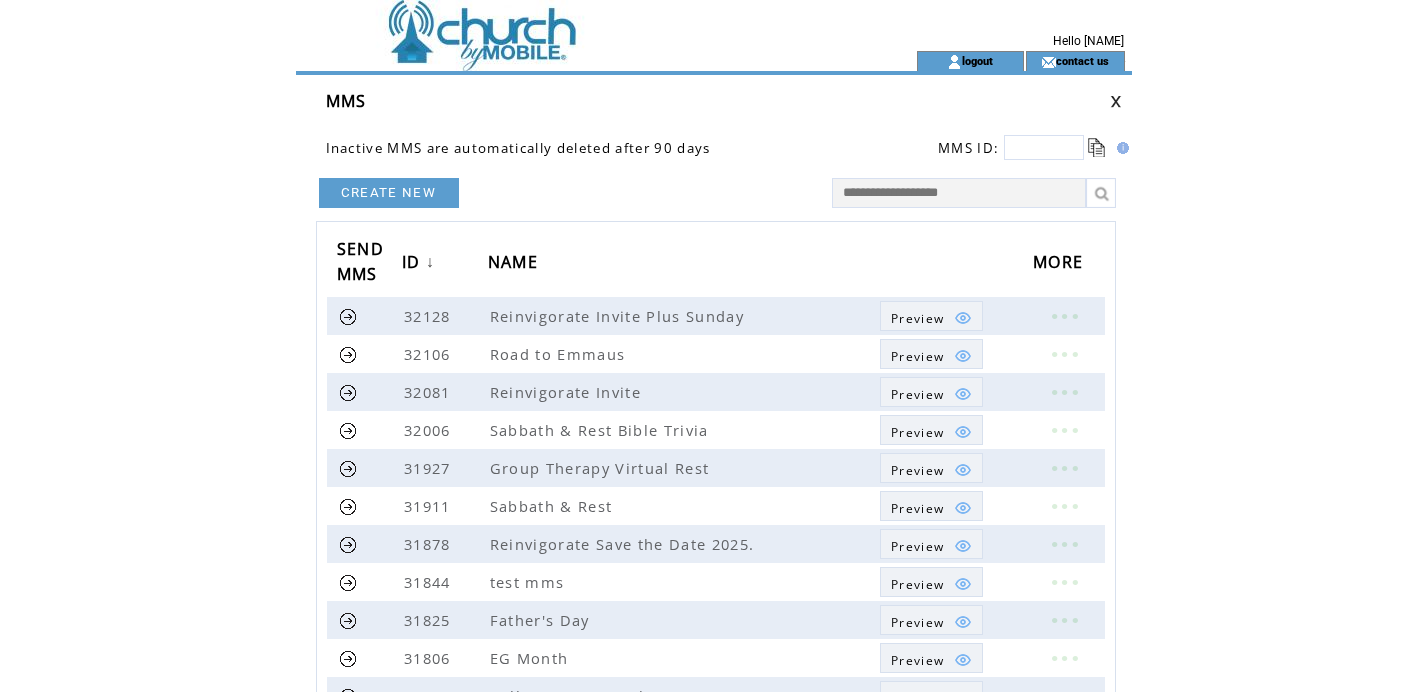scroll, scrollTop: 0, scrollLeft: 0, axis: both 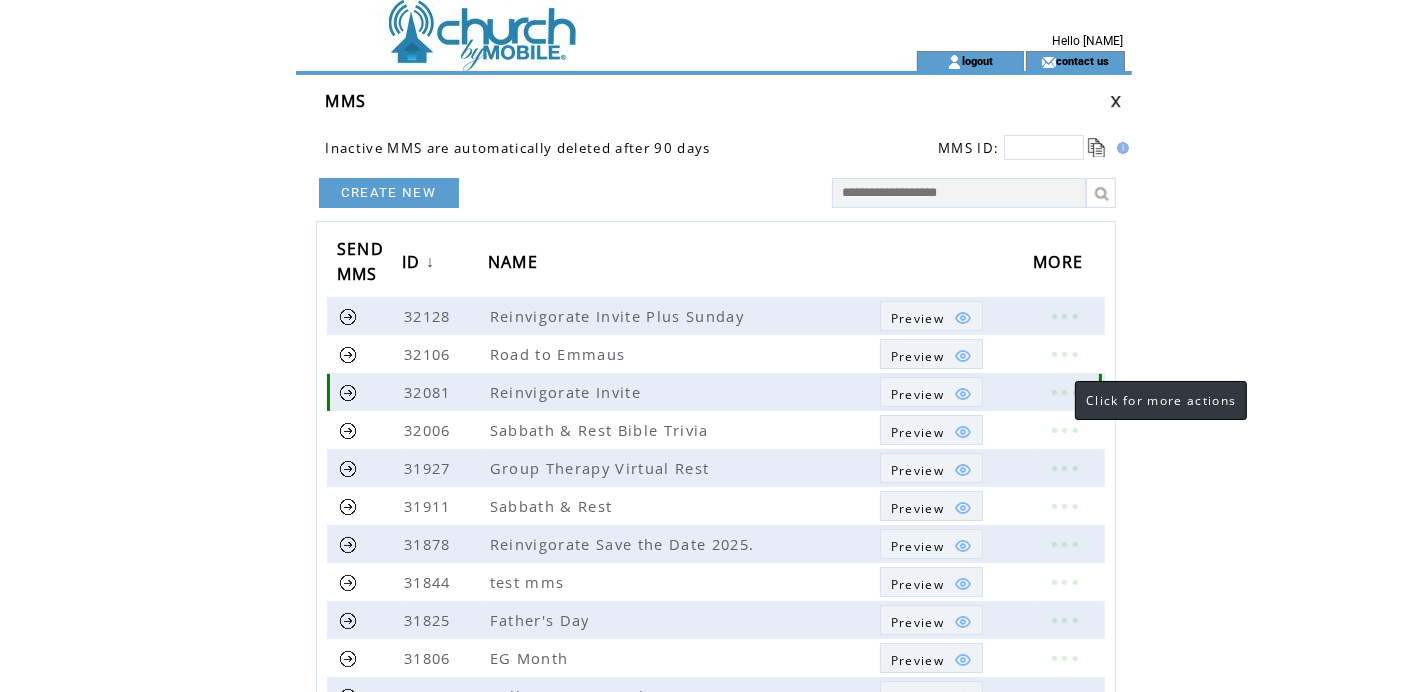 click at bounding box center [1064, 392] 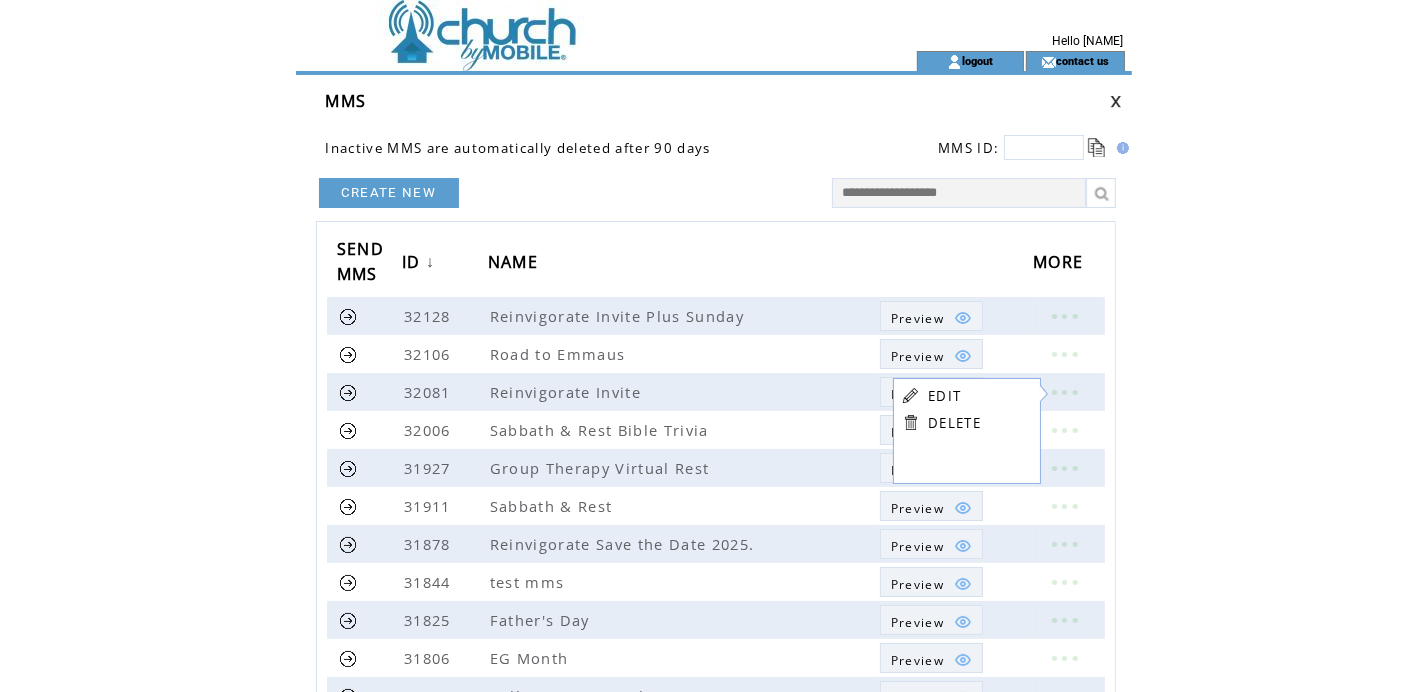 click on "EDIT" at bounding box center (944, 396) 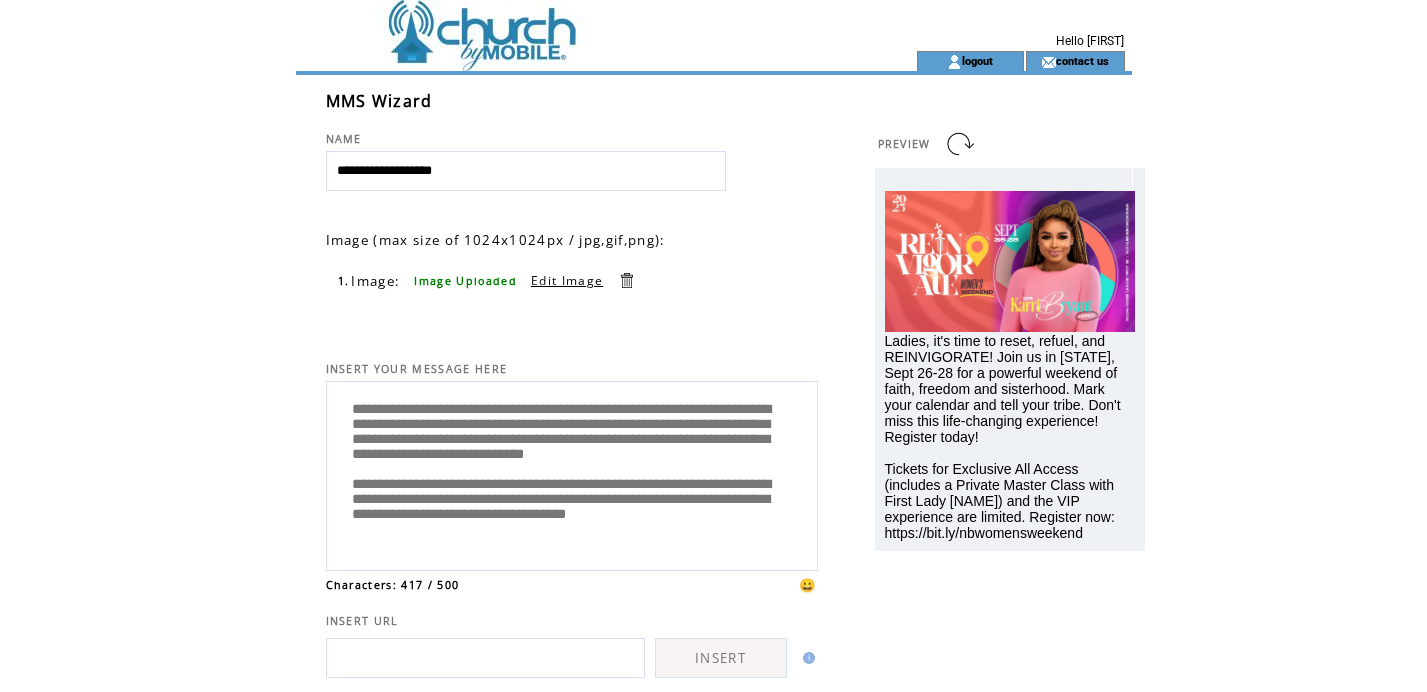 scroll, scrollTop: 0, scrollLeft: 0, axis: both 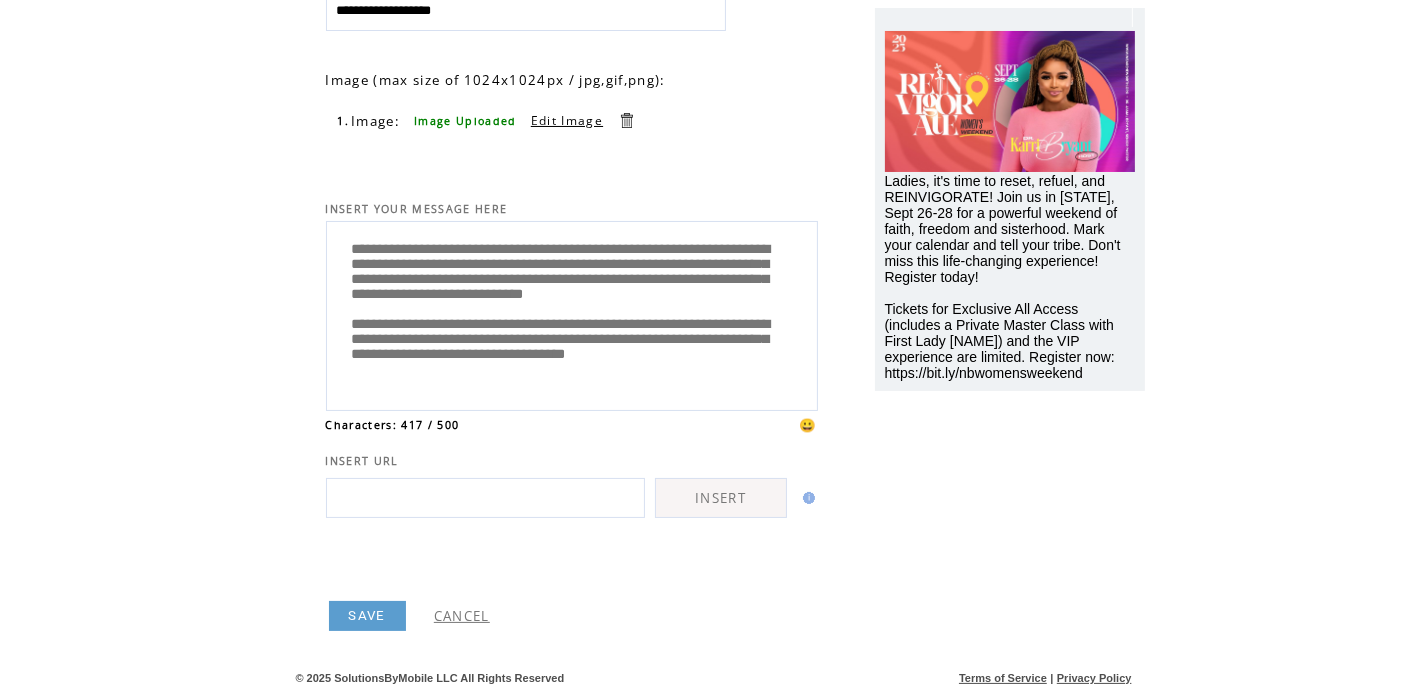 click on "CANCEL" at bounding box center (462, 616) 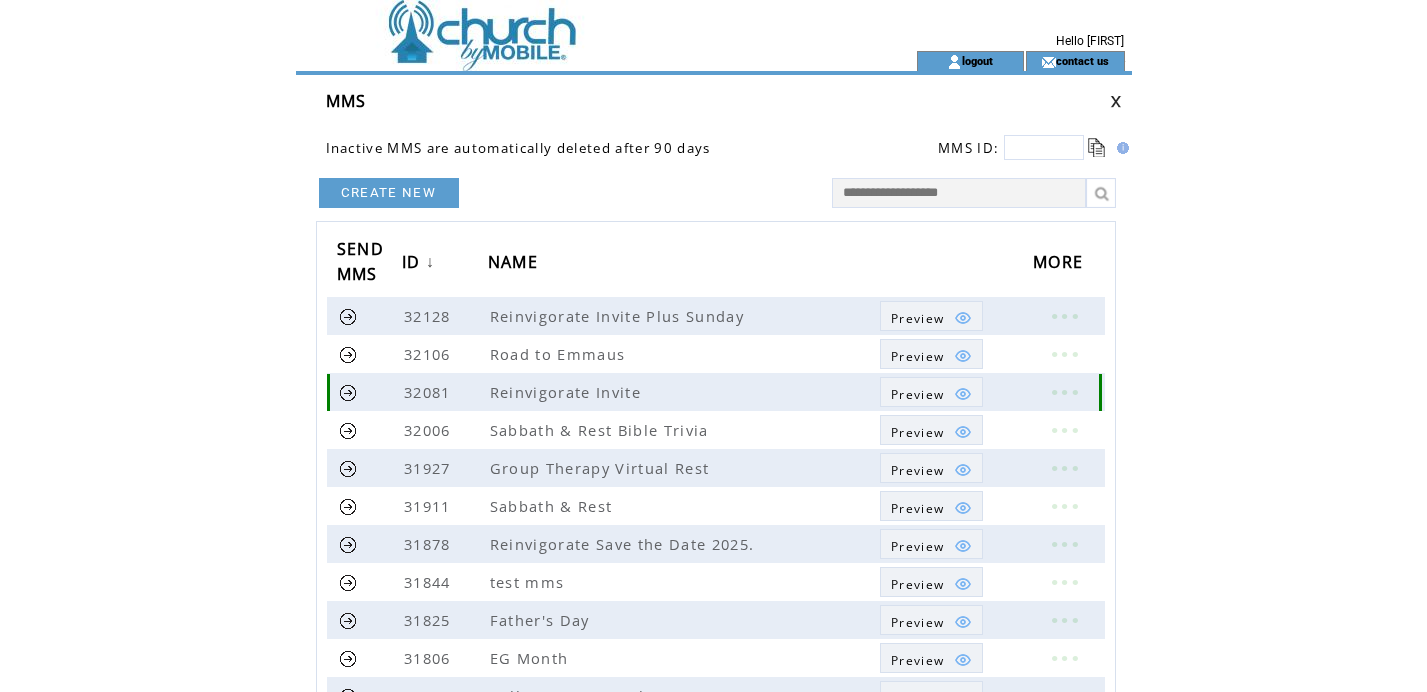 scroll, scrollTop: 0, scrollLeft: 0, axis: both 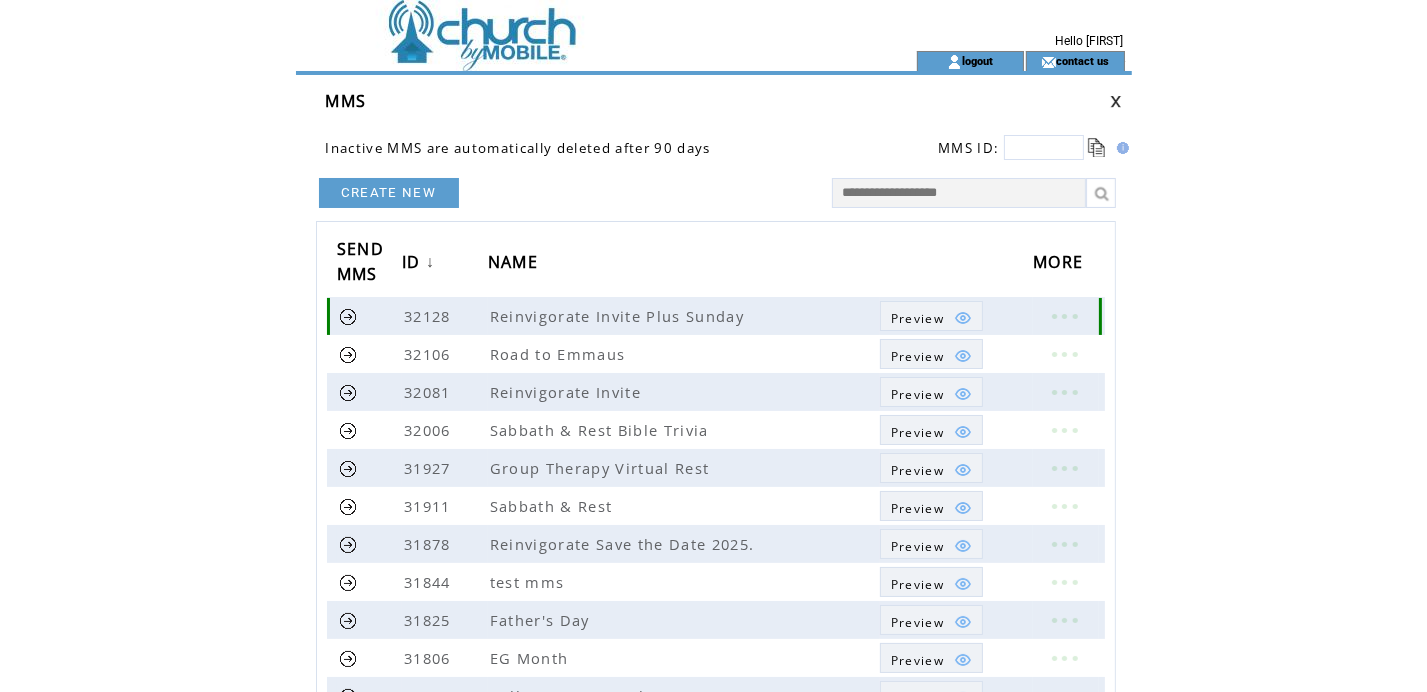 click at bounding box center (1064, 316) 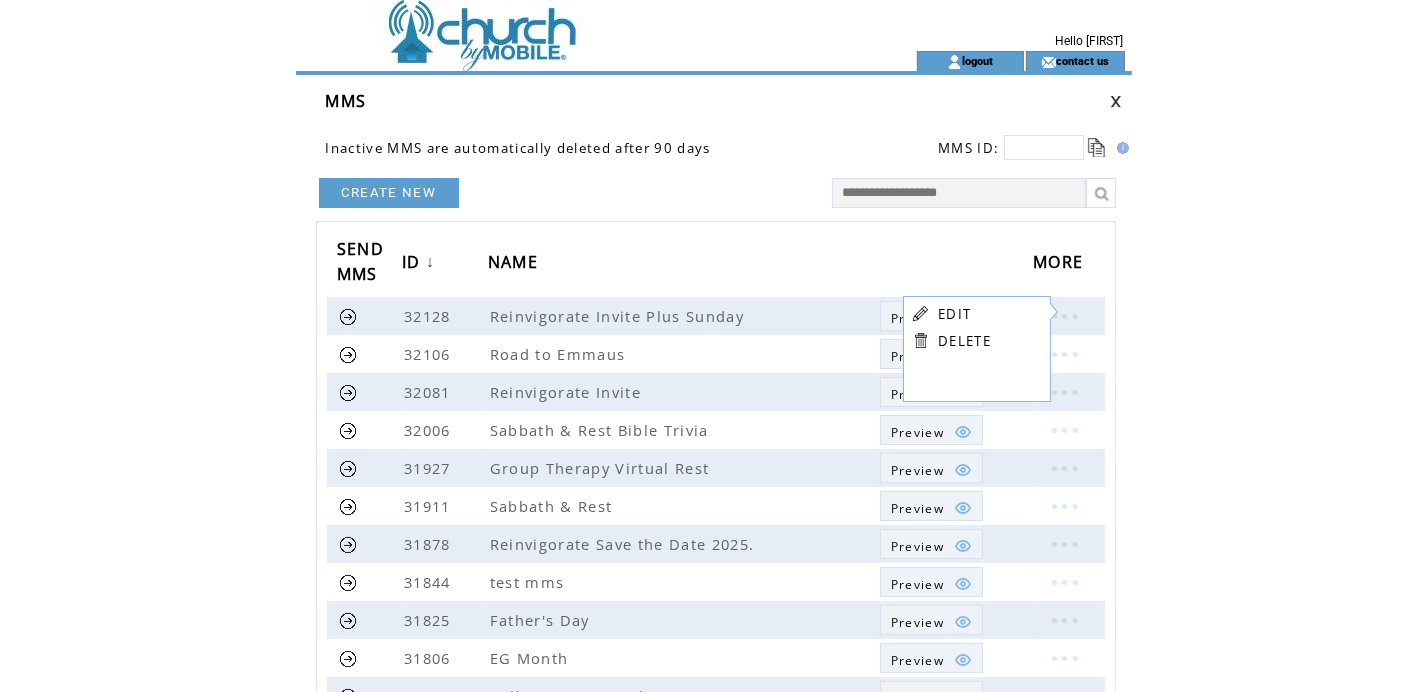 click on "EDIT" at bounding box center [954, 314] 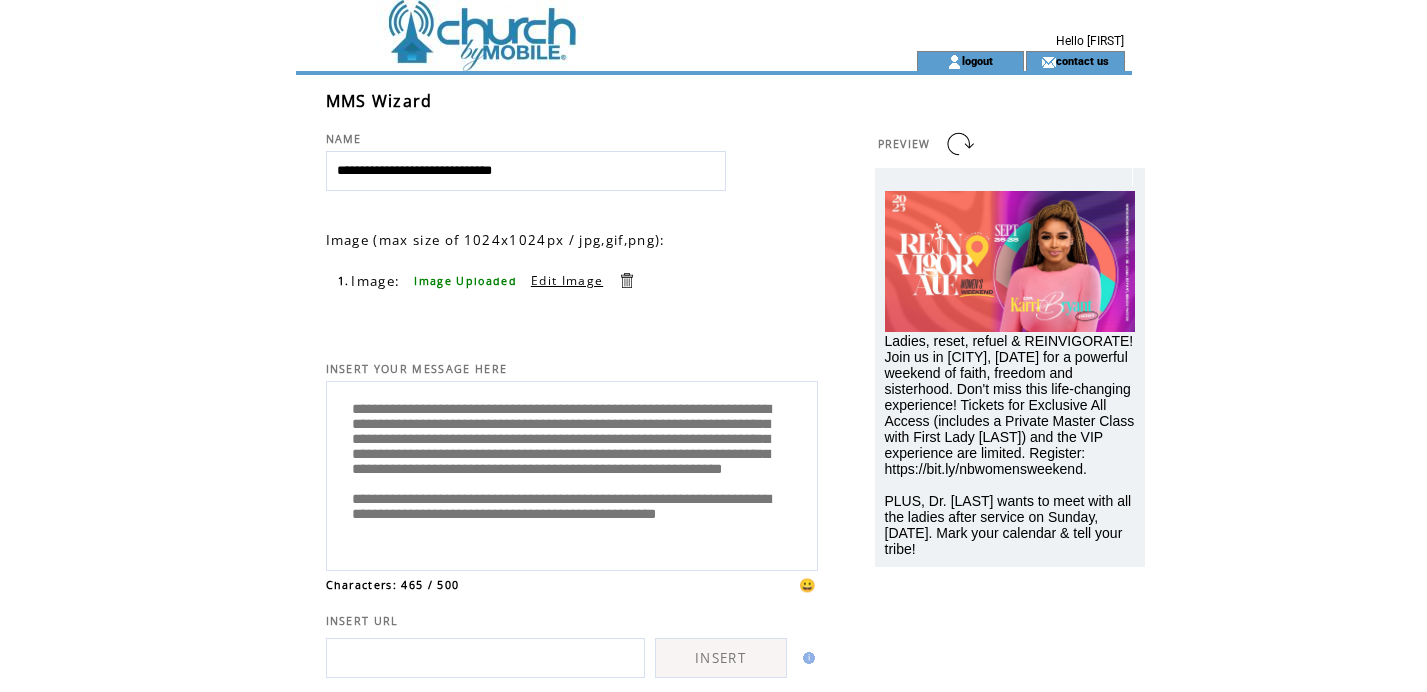 scroll, scrollTop: 0, scrollLeft: 0, axis: both 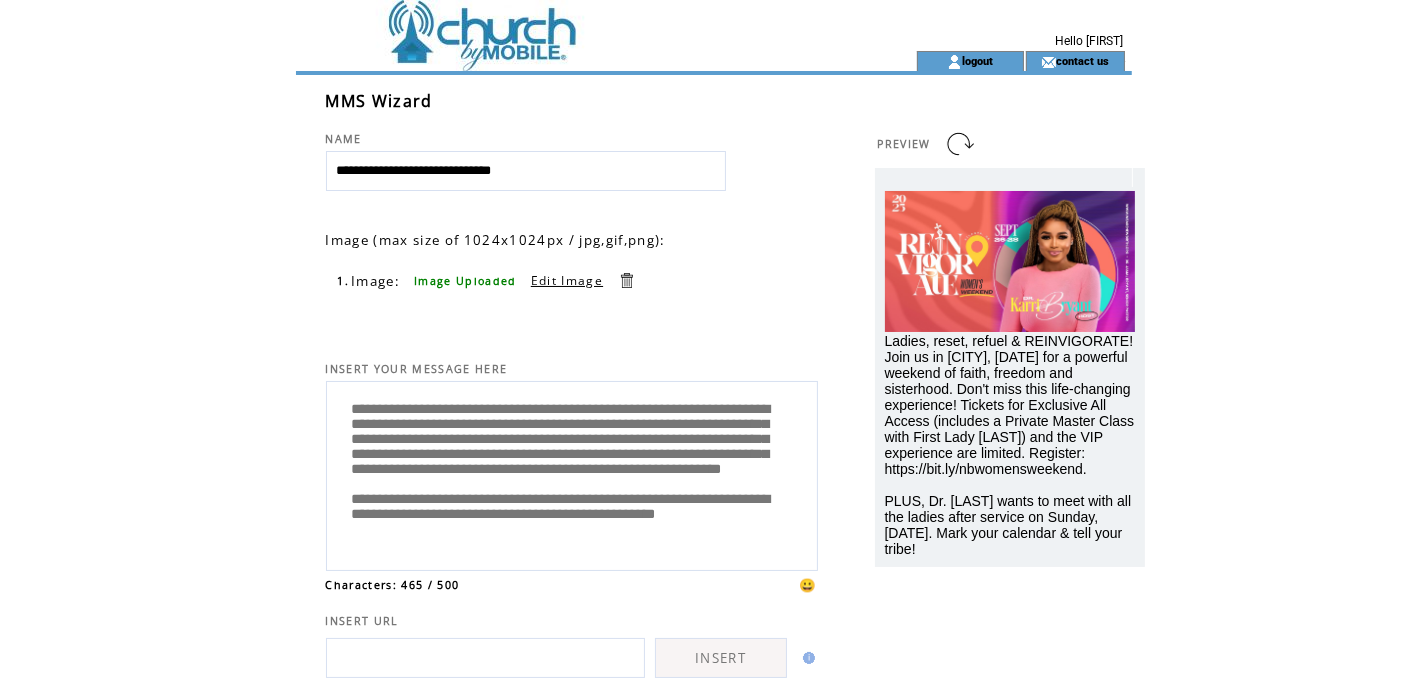 click on "**********" at bounding box center [572, 473] 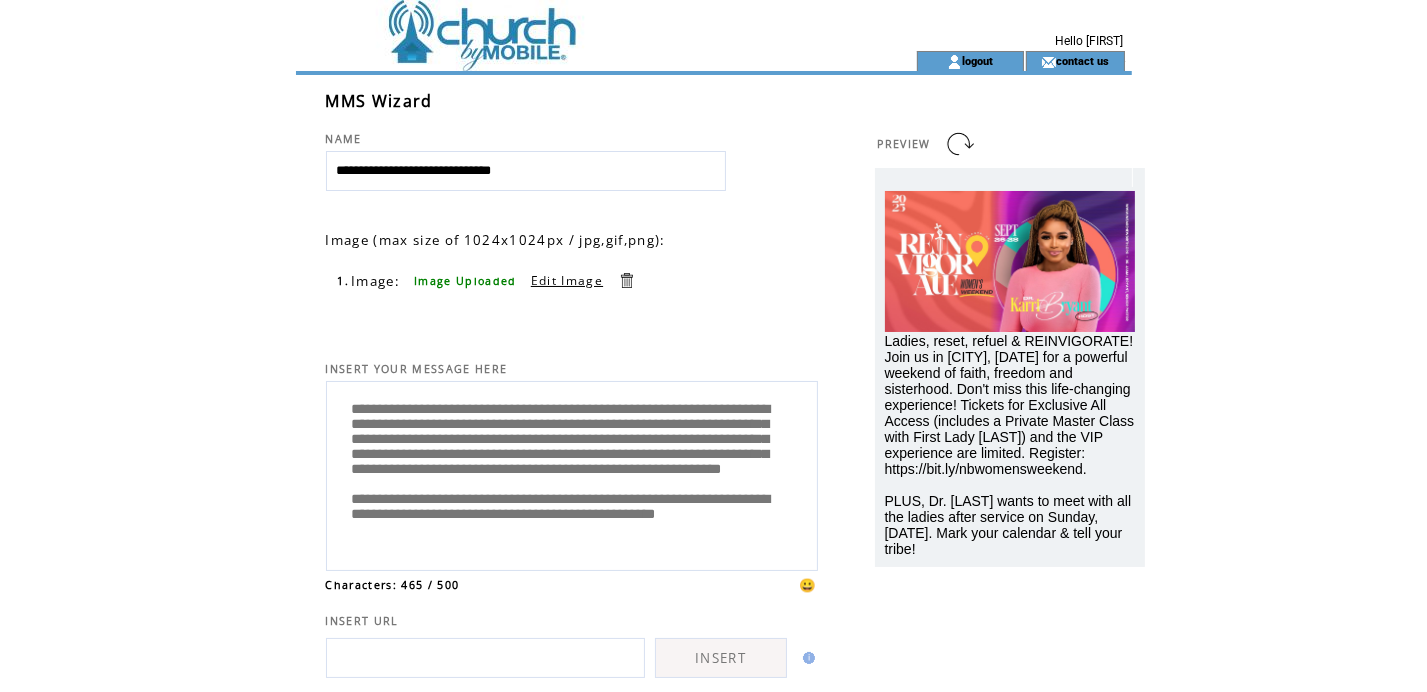 paste on "**********" 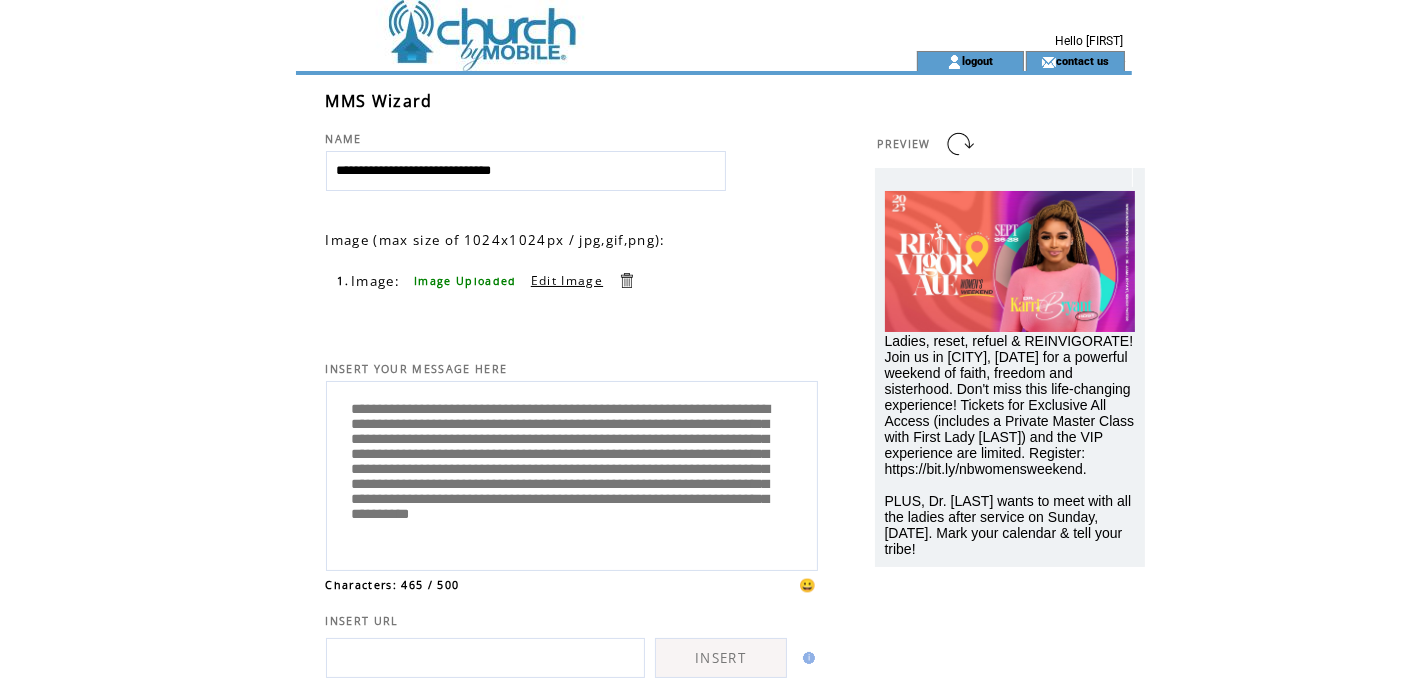 scroll, scrollTop: 61, scrollLeft: 0, axis: vertical 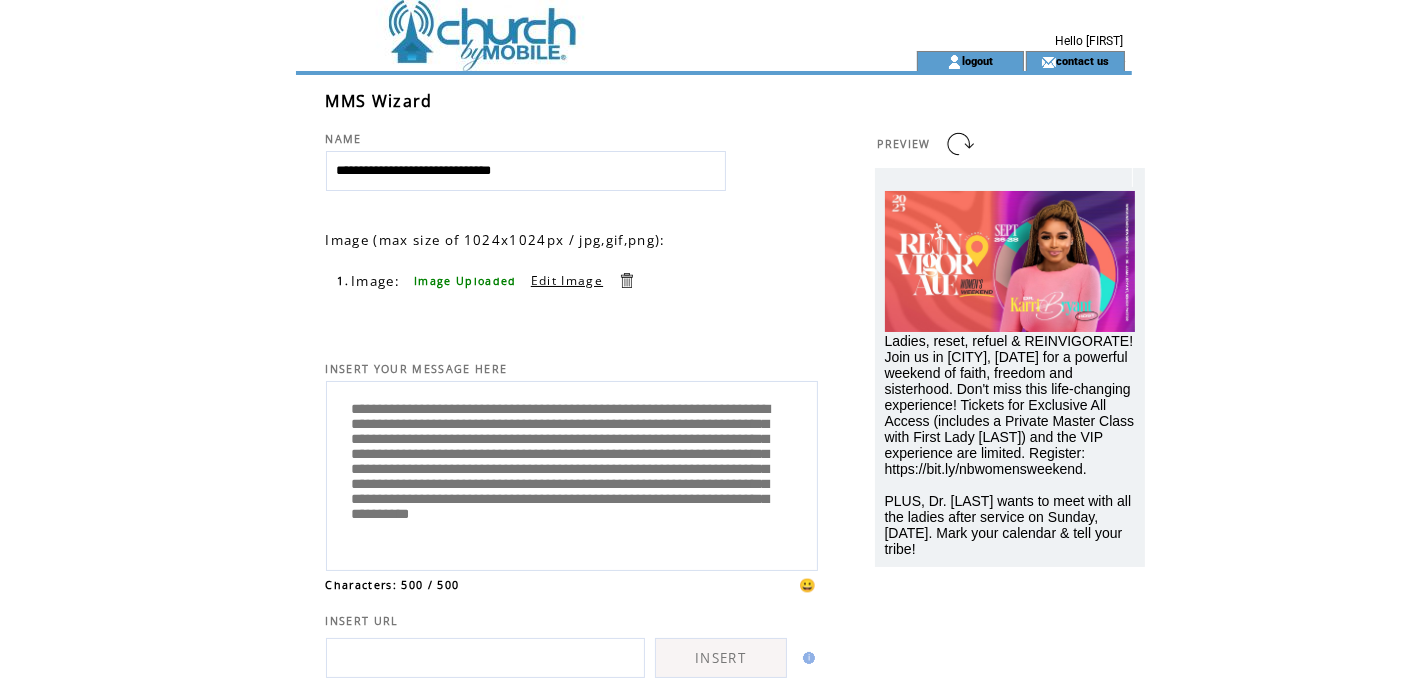 paste 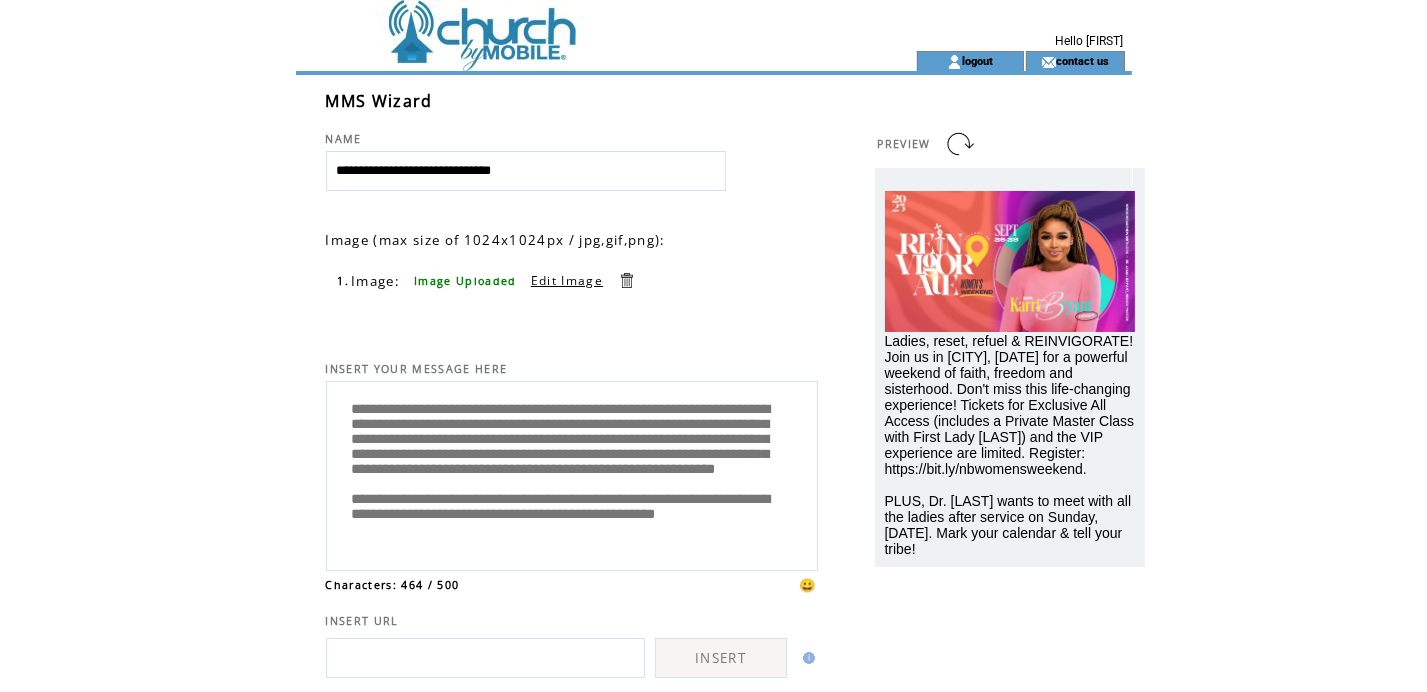 scroll, scrollTop: 0, scrollLeft: 0, axis: both 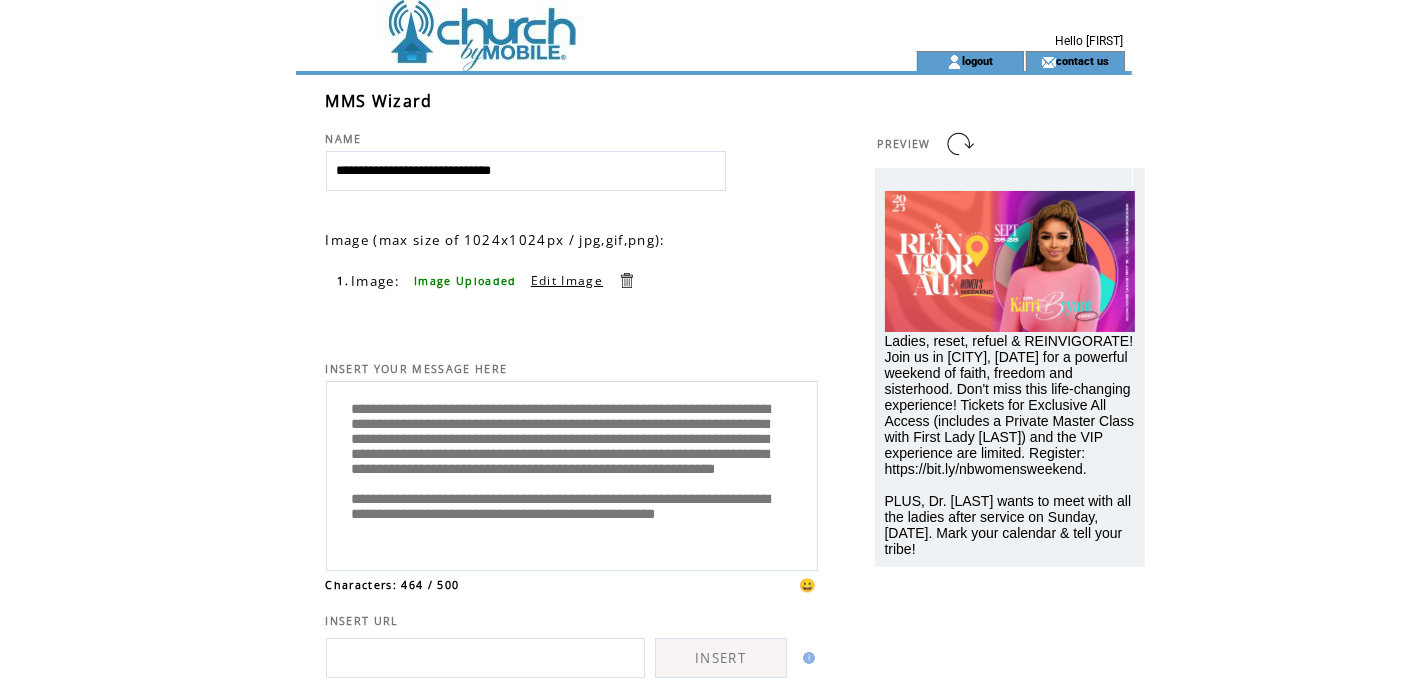 click on "**********" at bounding box center (572, 473) 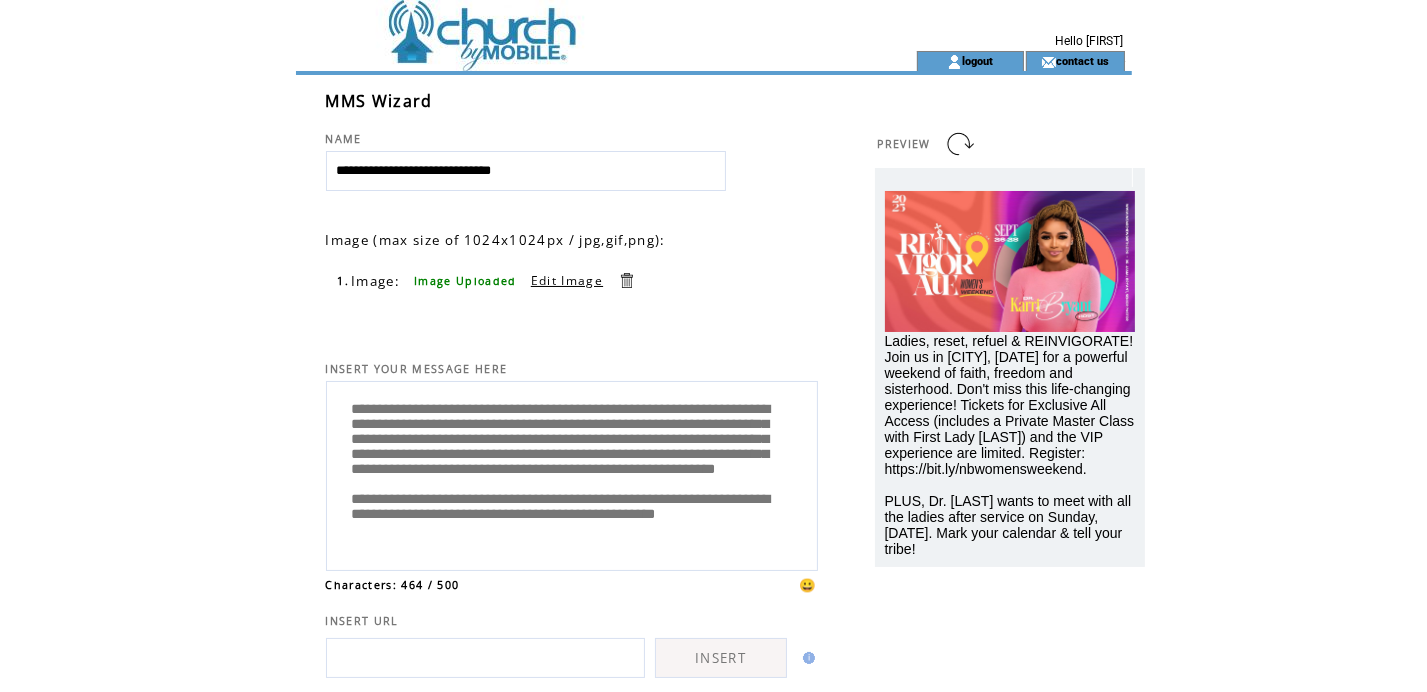 paste 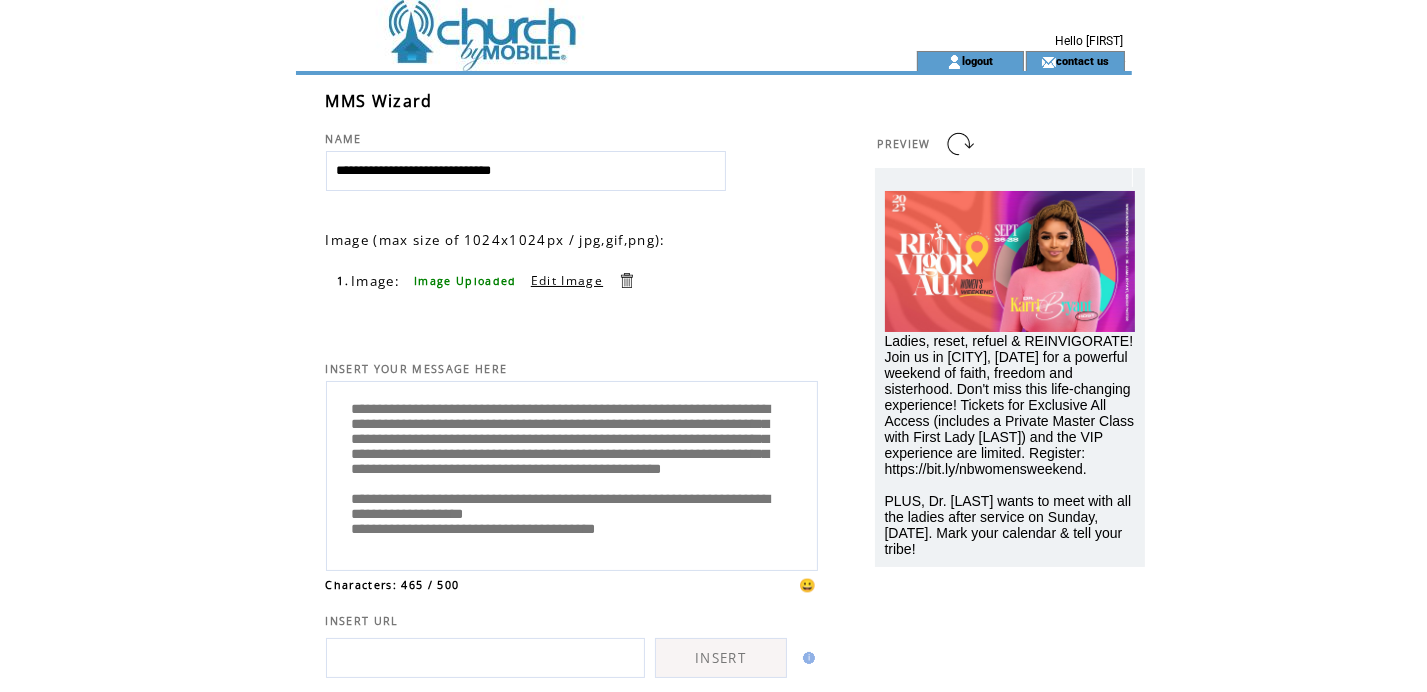 scroll, scrollTop: 81, scrollLeft: 0, axis: vertical 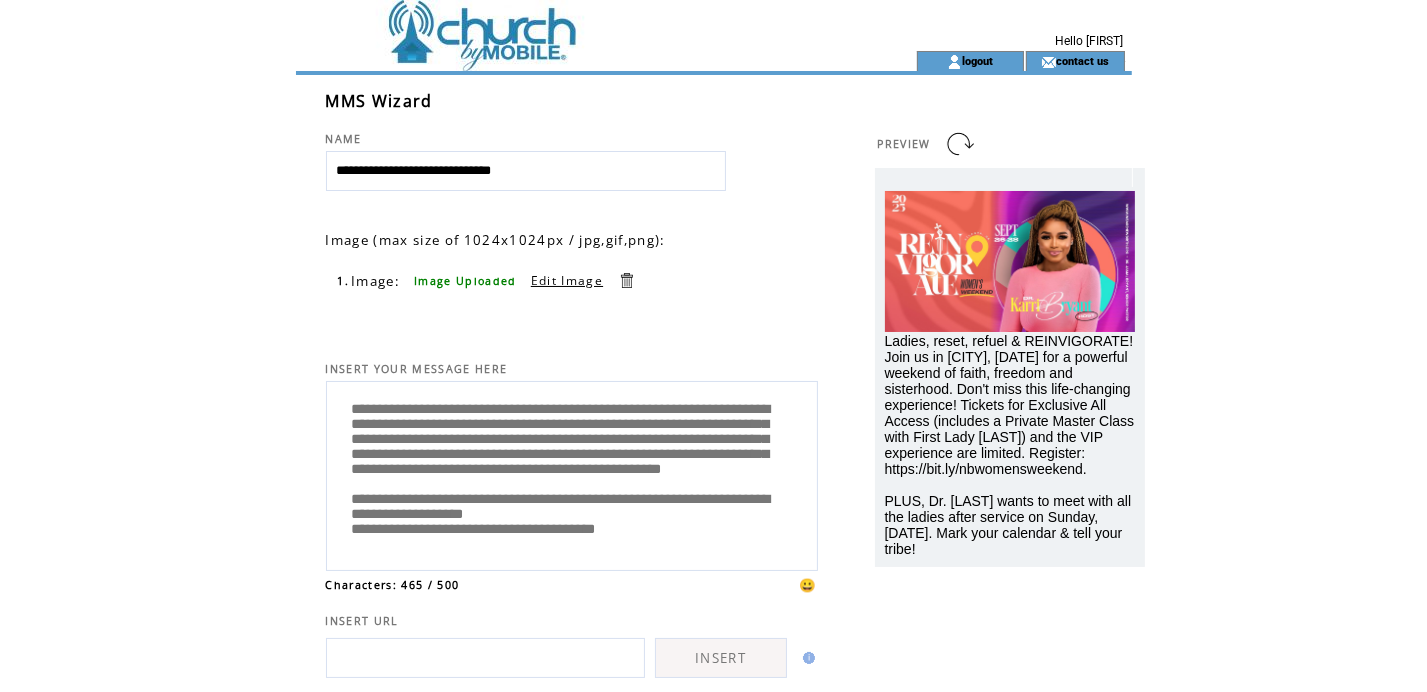 click on "**********" at bounding box center [572, 473] 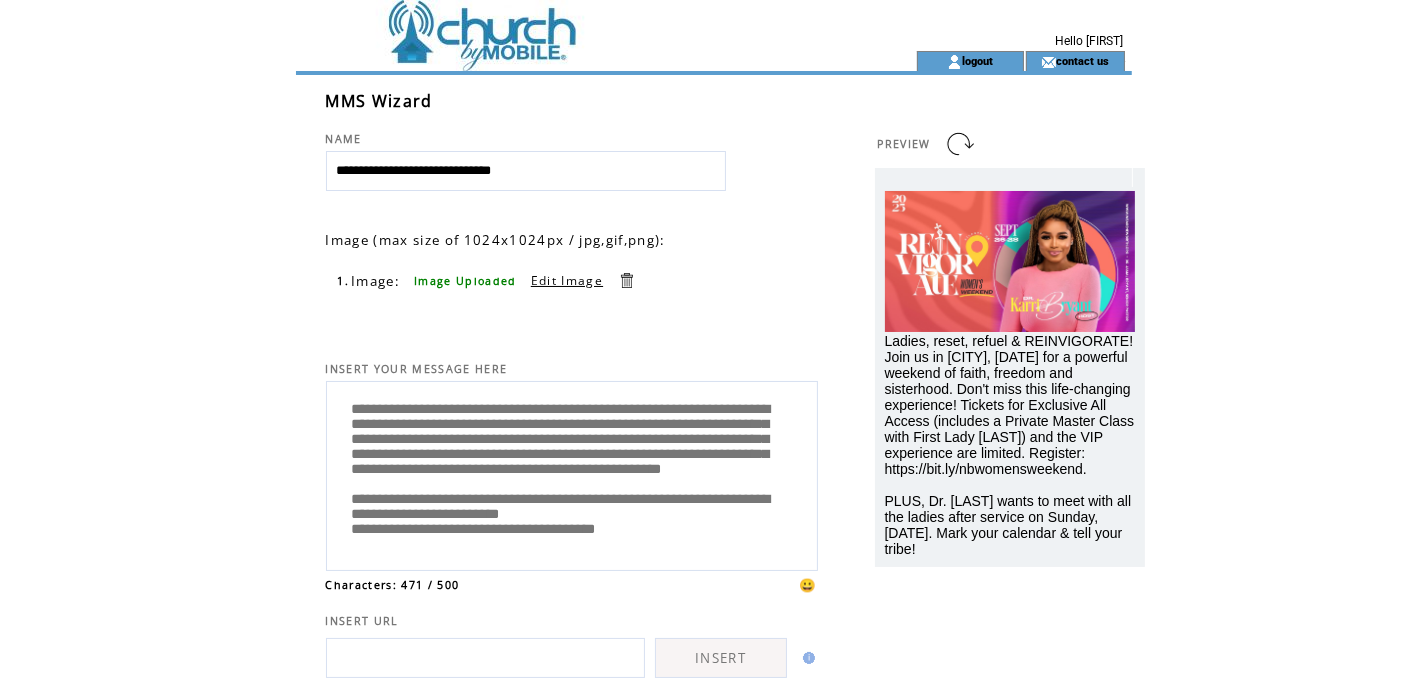 click on "**********" at bounding box center (572, 473) 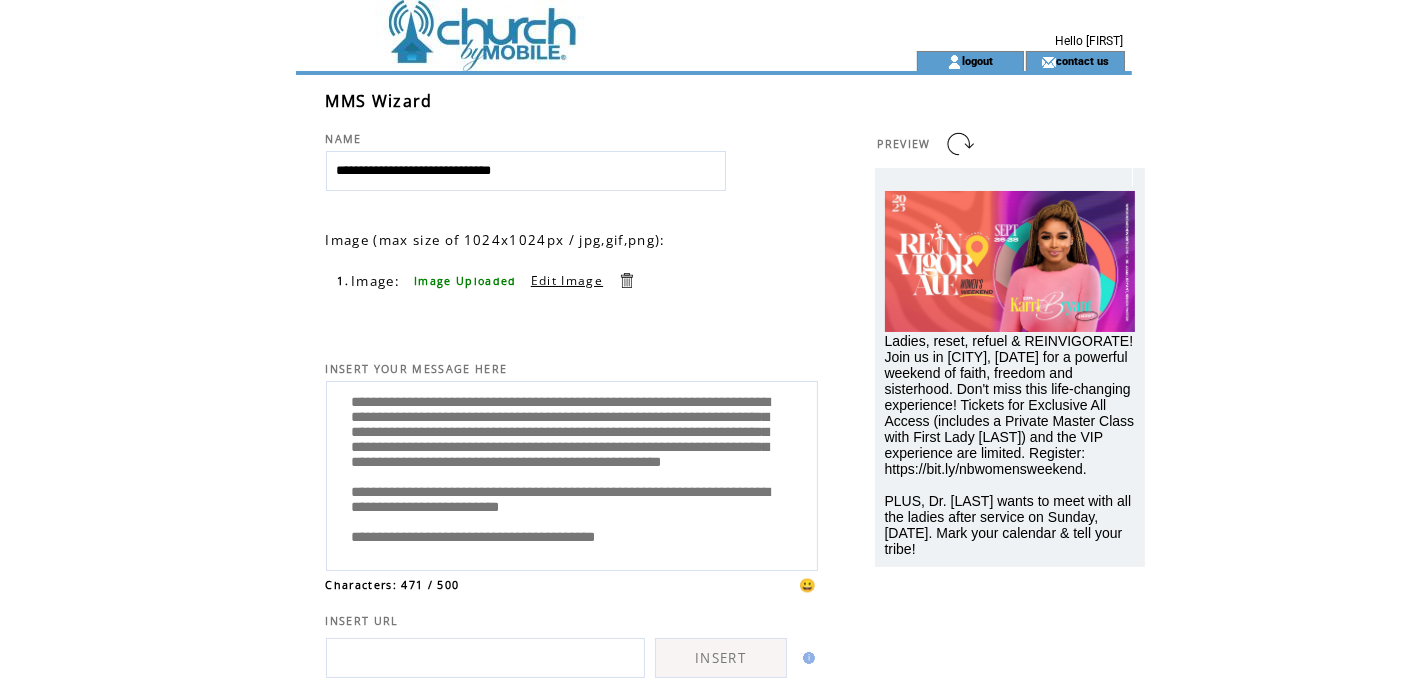 scroll, scrollTop: 101, scrollLeft: 0, axis: vertical 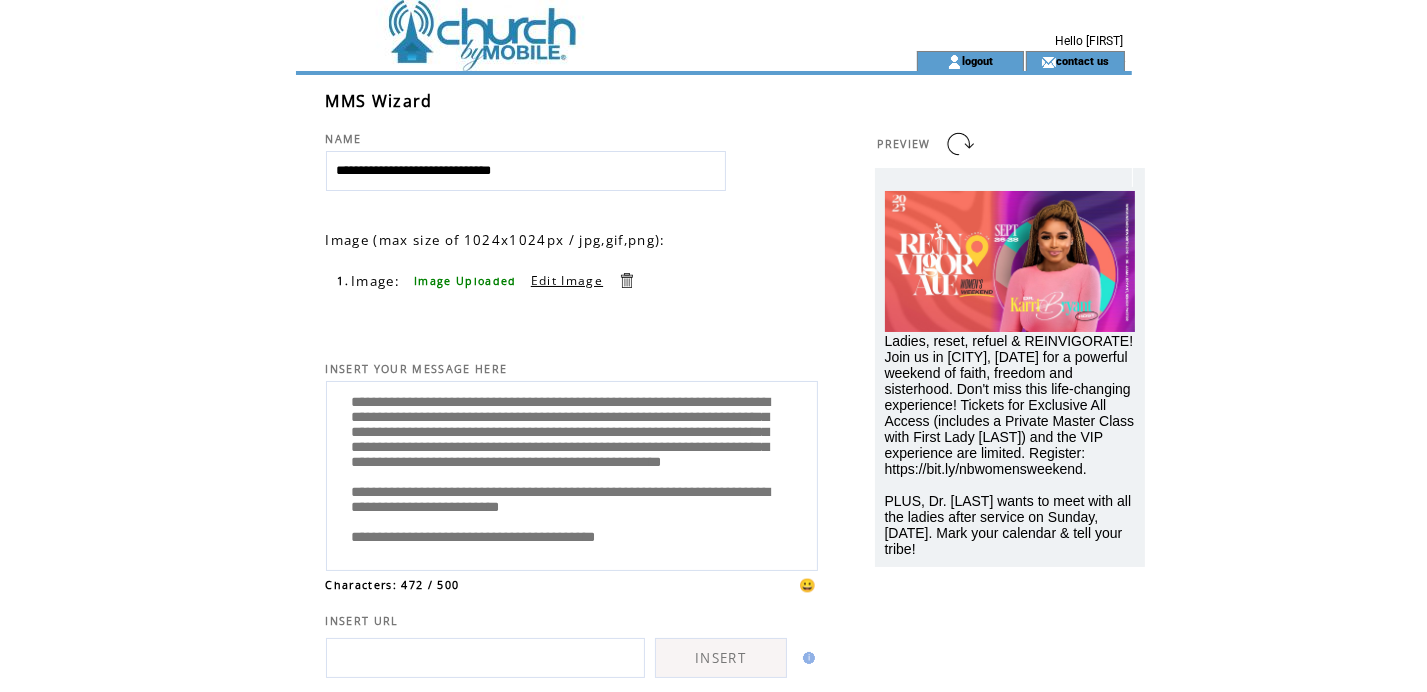 drag, startPoint x: 649, startPoint y: 425, endPoint x: 621, endPoint y: 430, distance: 28.442924 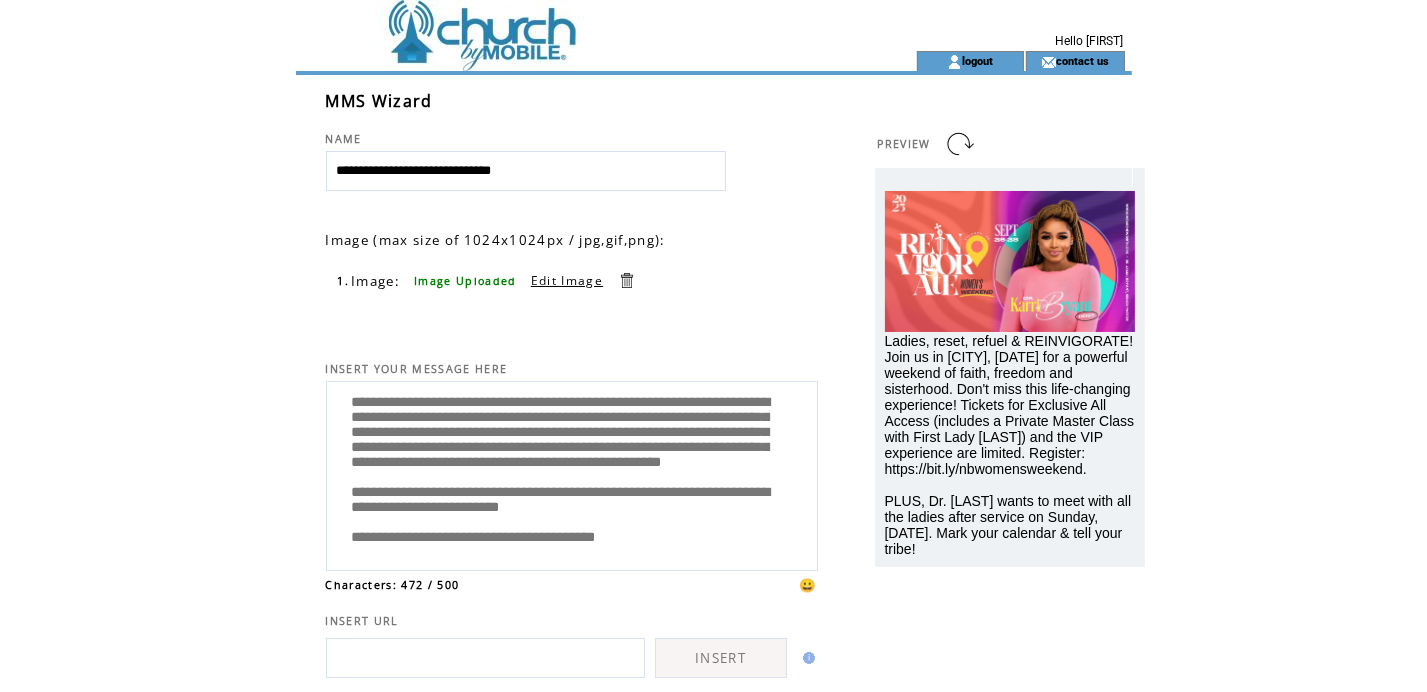click on "**********" at bounding box center (572, 473) 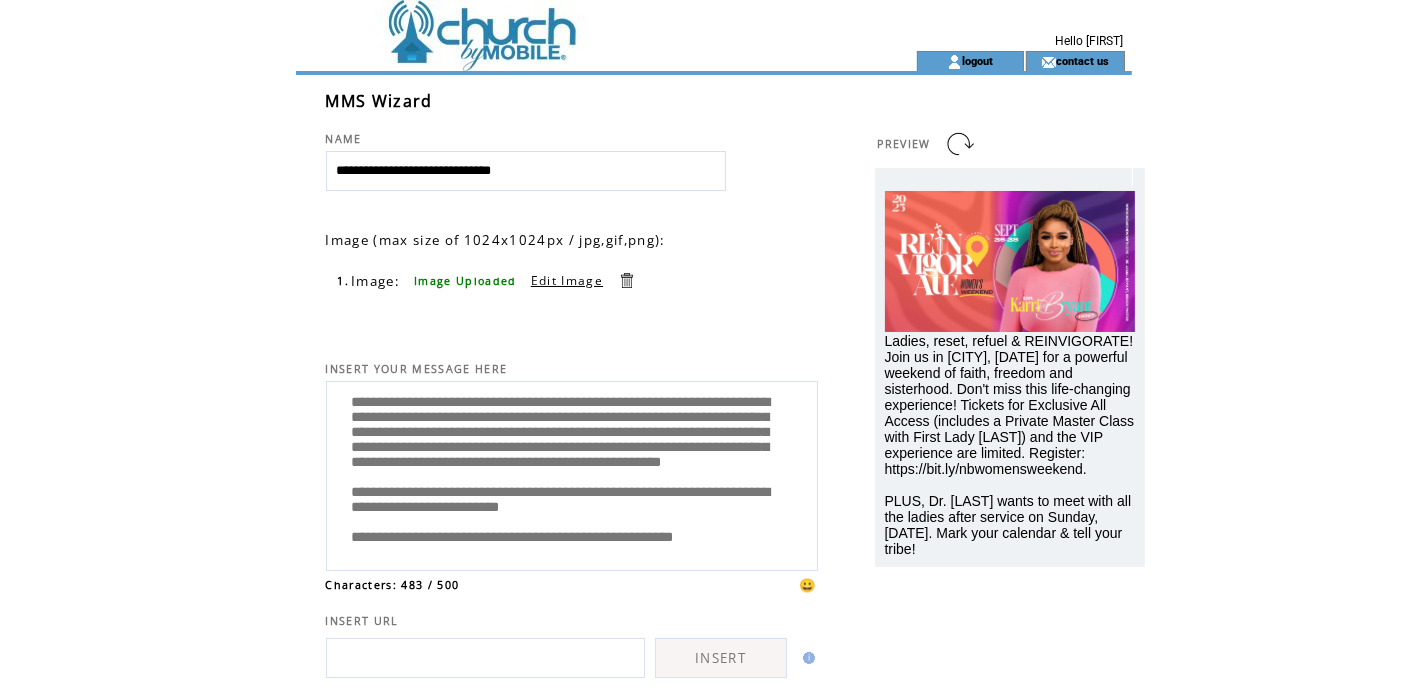 scroll, scrollTop: 107, scrollLeft: 0, axis: vertical 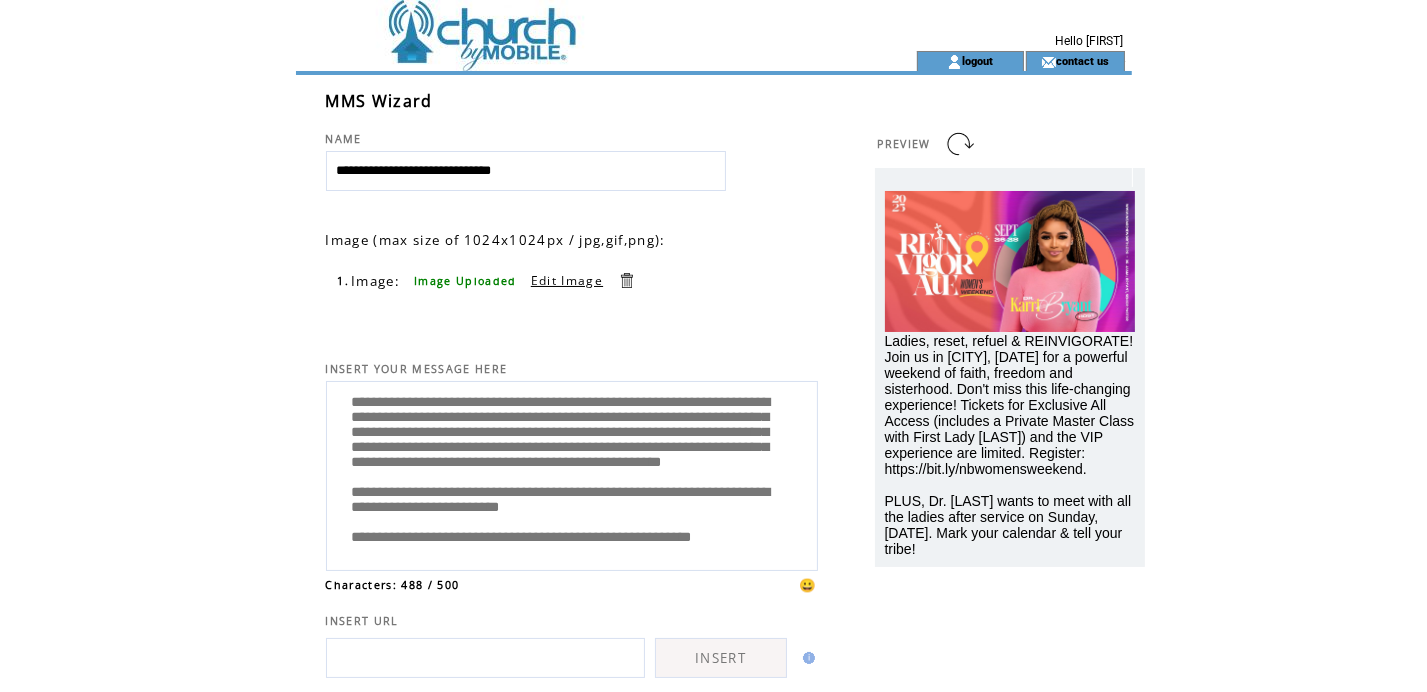 paste on "**********" 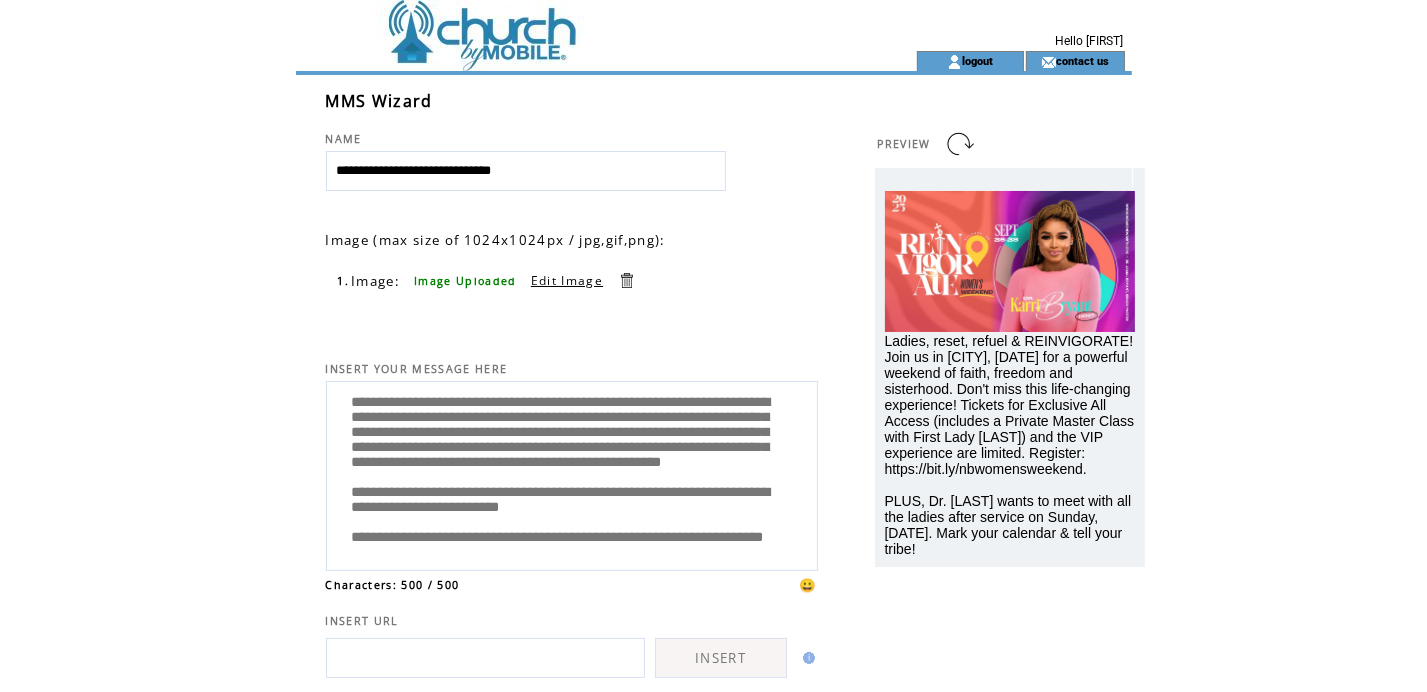 drag, startPoint x: 732, startPoint y: 557, endPoint x: 698, endPoint y: 522, distance: 48.79549 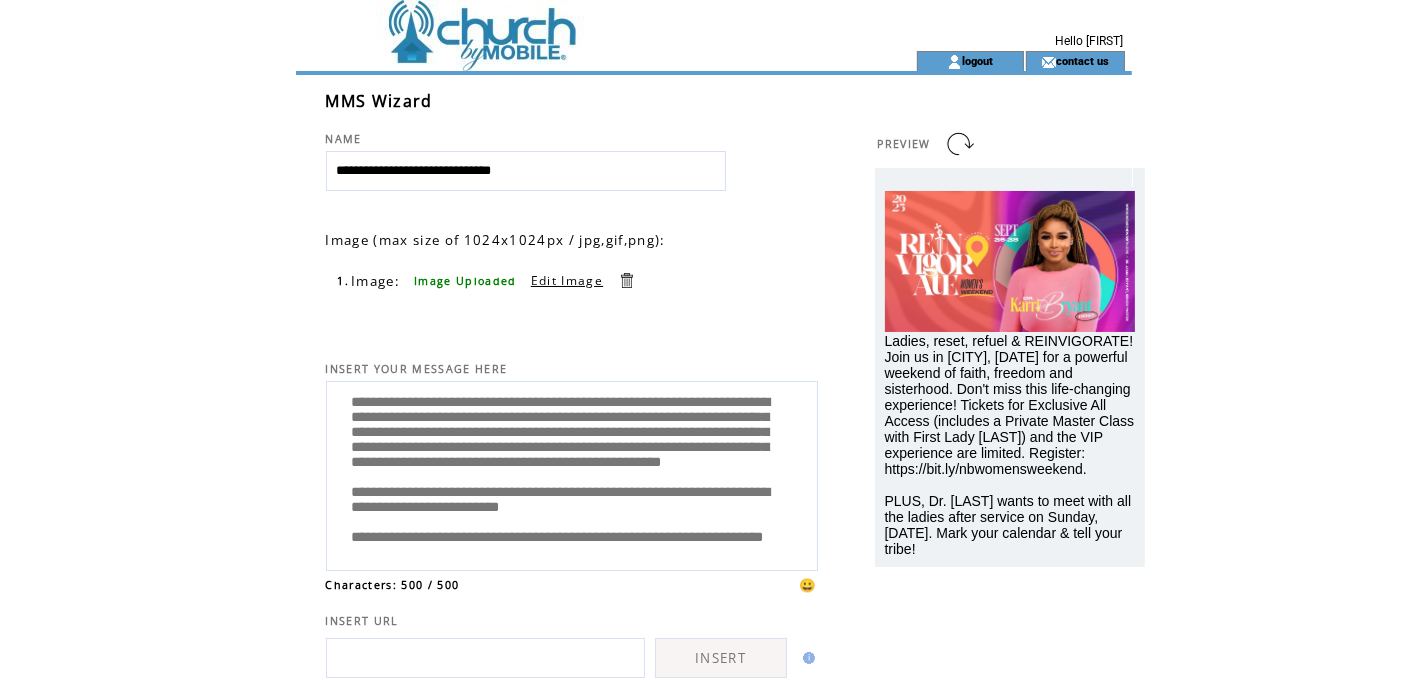 paste on "****" 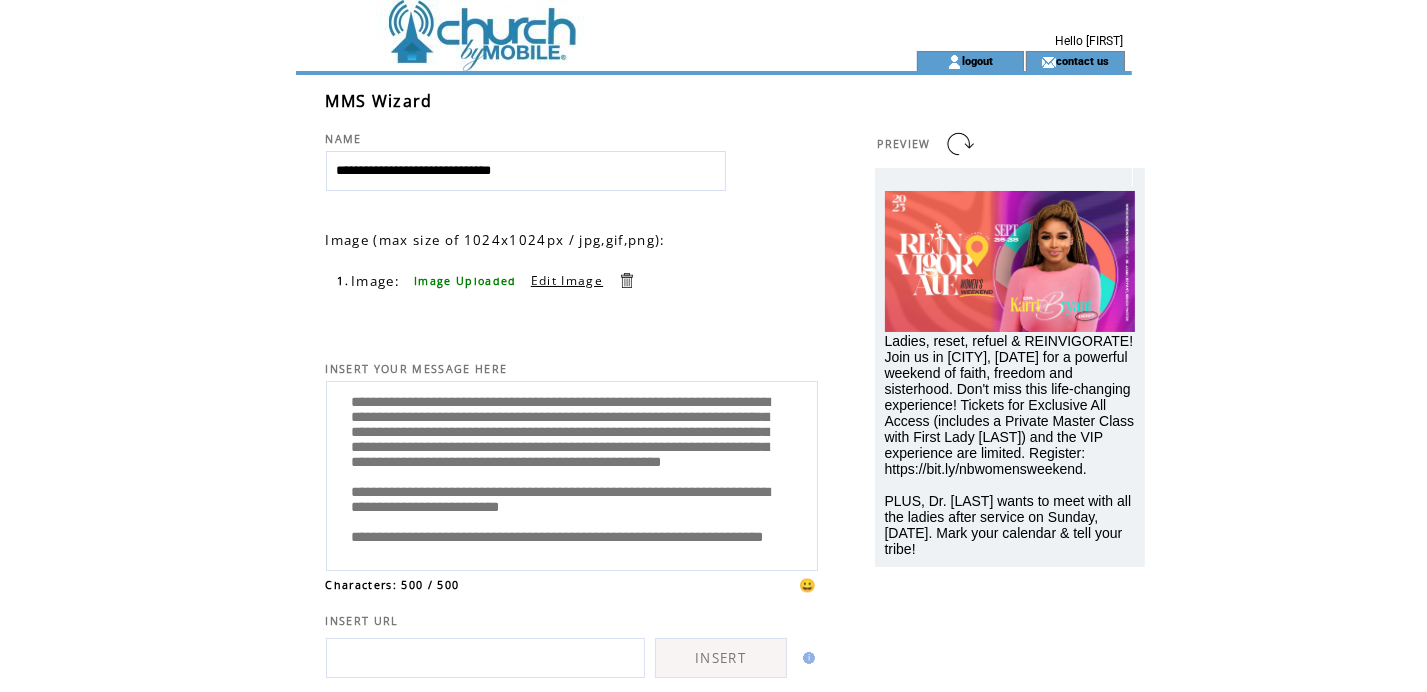 drag, startPoint x: 682, startPoint y: 488, endPoint x: 509, endPoint y: 492, distance: 173.04623 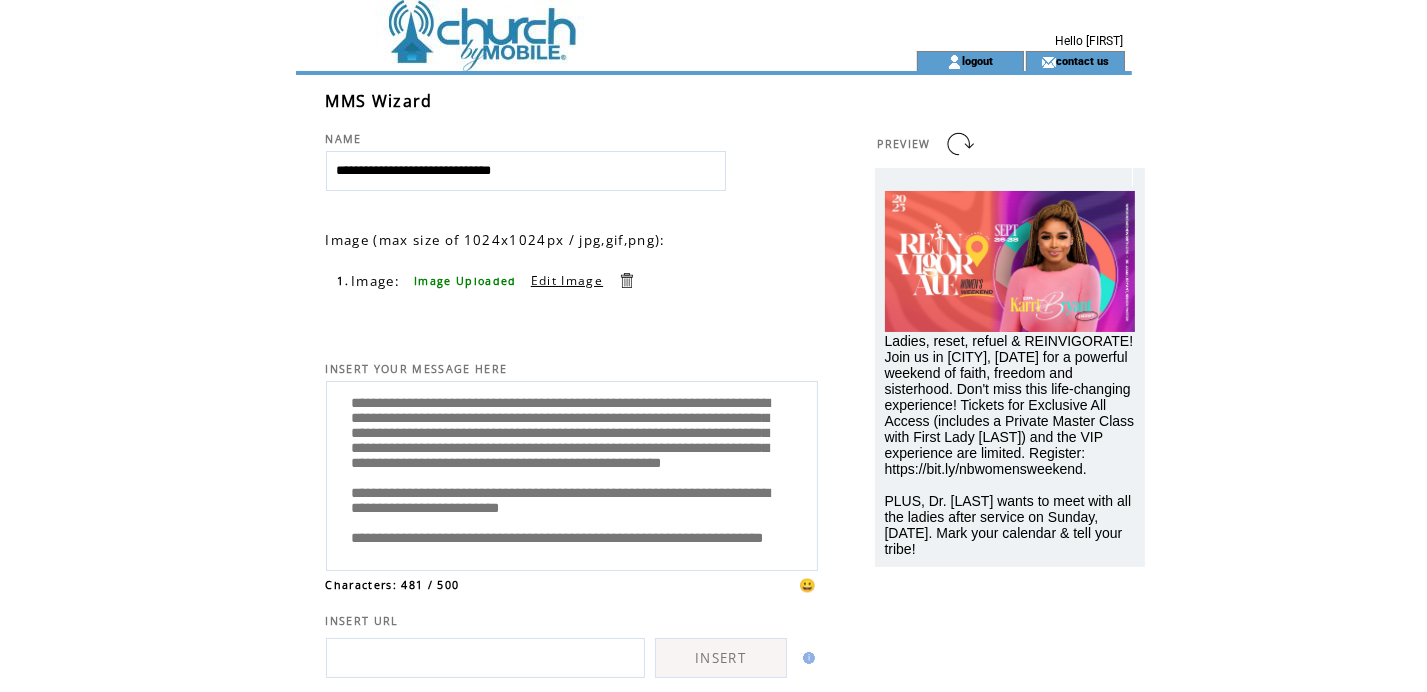 scroll, scrollTop: 0, scrollLeft: 0, axis: both 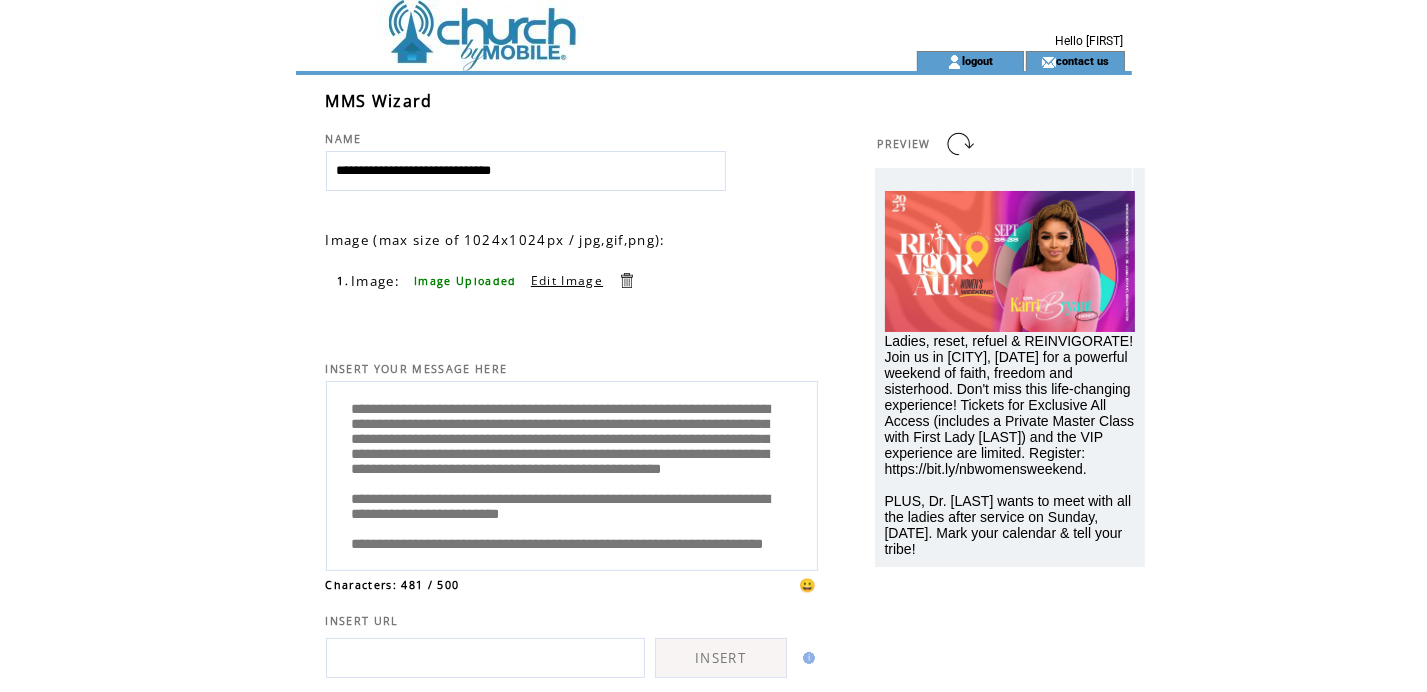 drag, startPoint x: 669, startPoint y: 451, endPoint x: 428, endPoint y: 454, distance: 241.01868 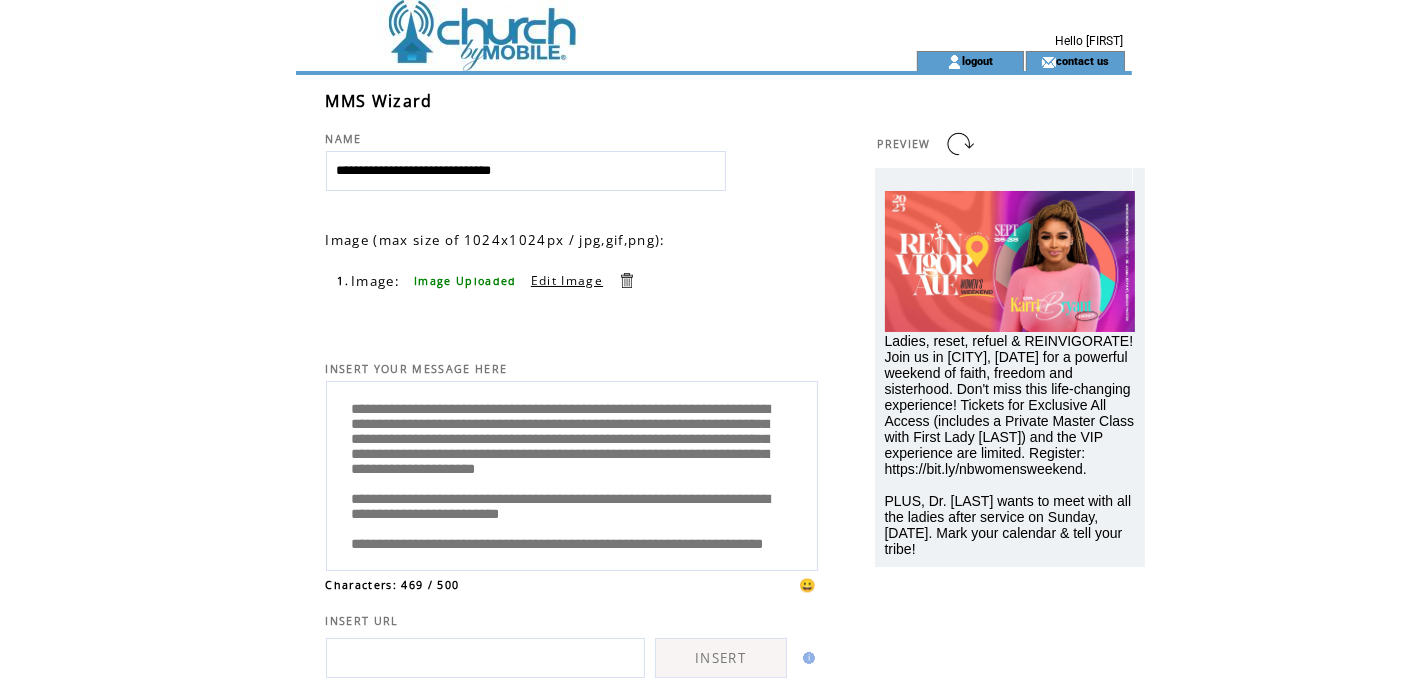 click on "**********" at bounding box center [572, 473] 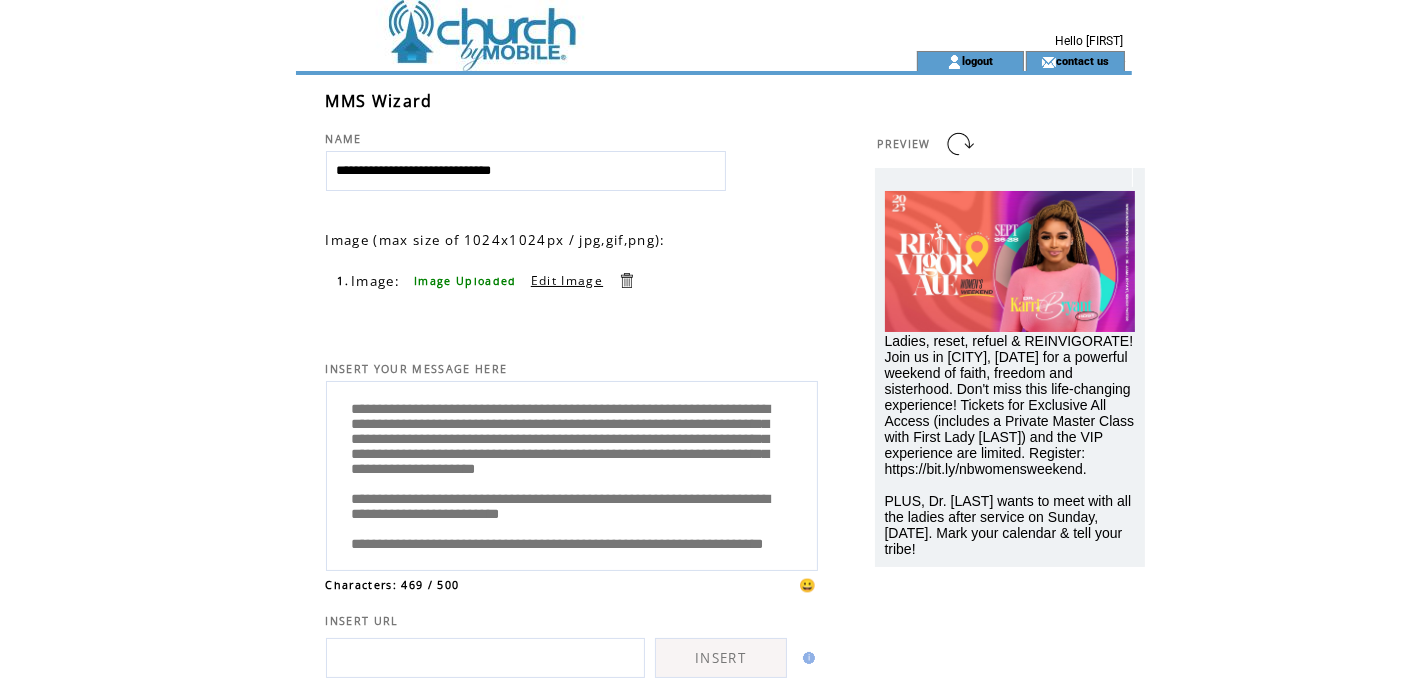 click on "**********" at bounding box center [572, 473] 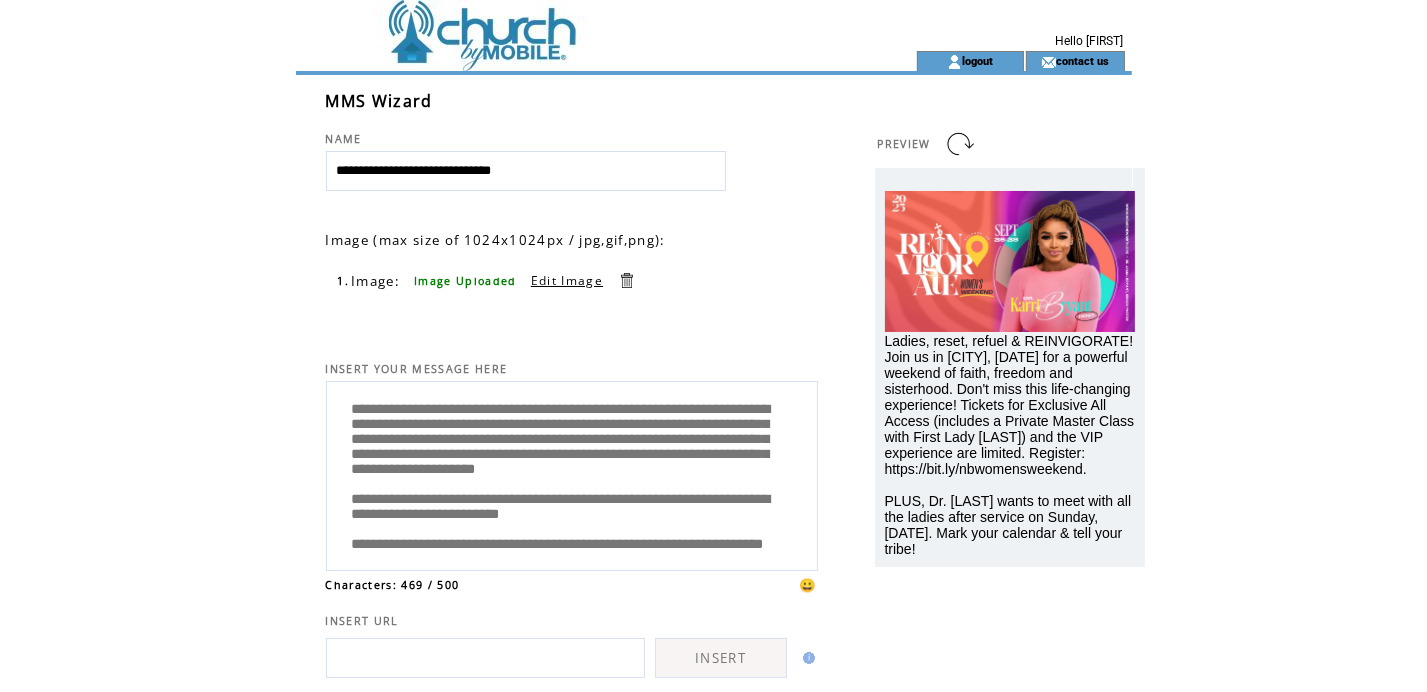 click on "**********" at bounding box center [572, 473] 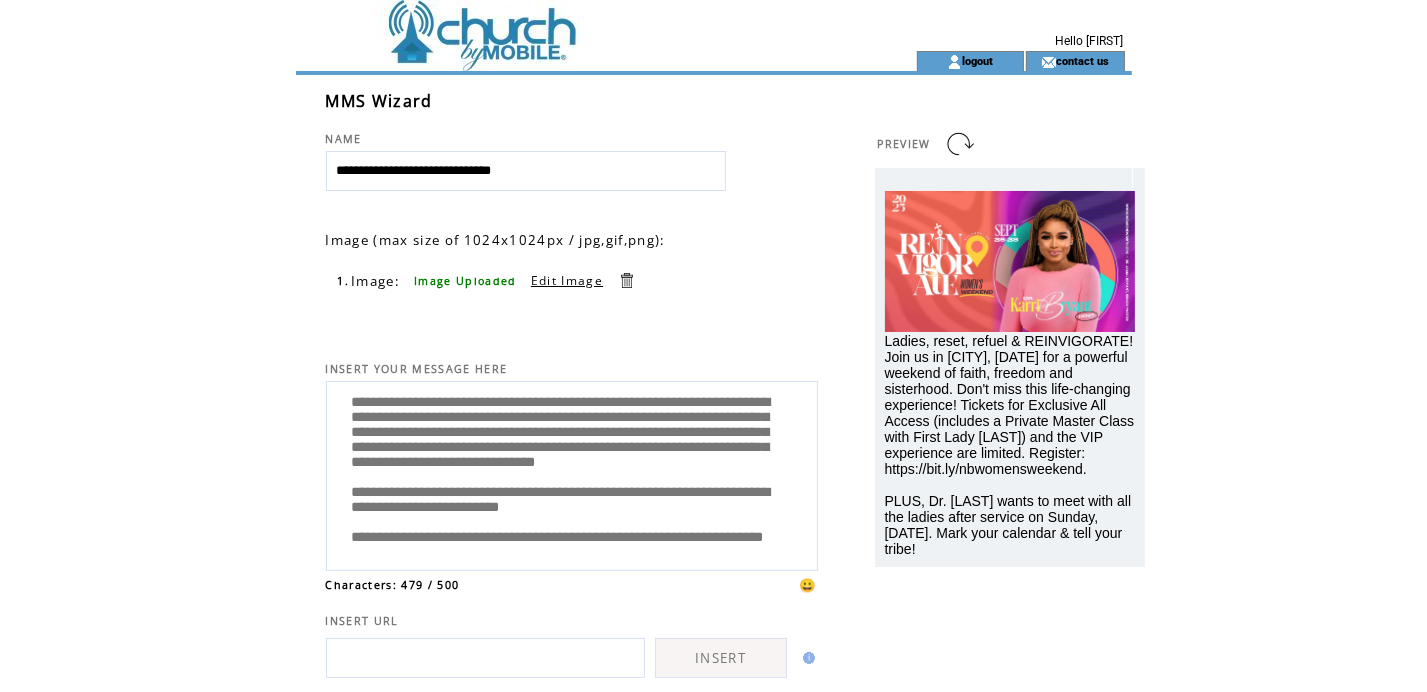 scroll, scrollTop: 122, scrollLeft: 0, axis: vertical 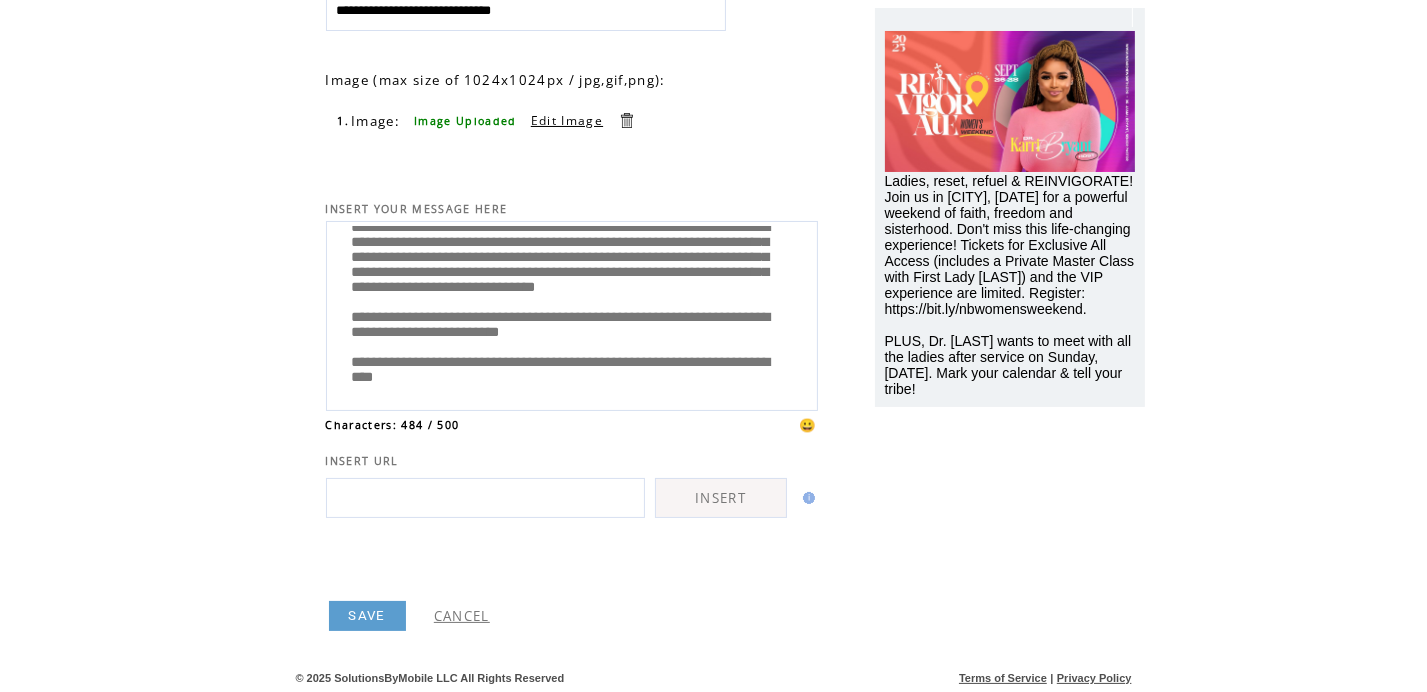type on "**********" 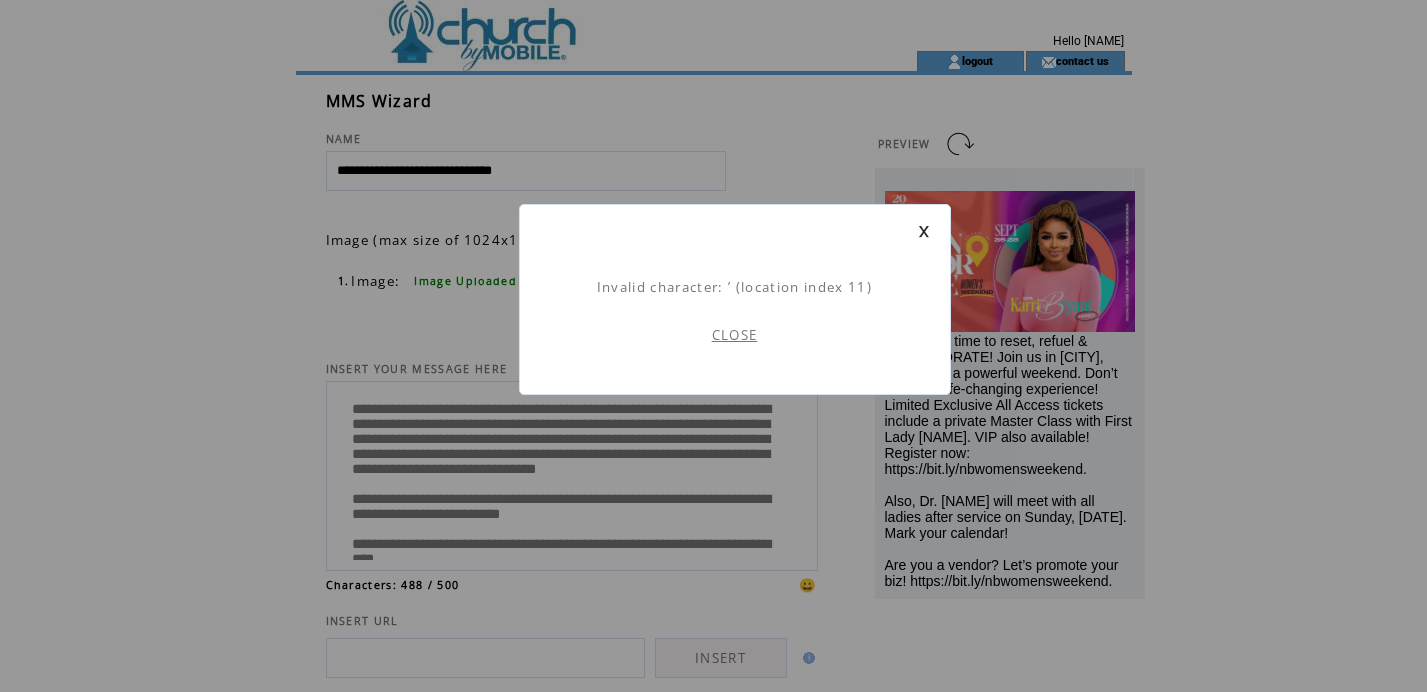 scroll, scrollTop: 0, scrollLeft: 0, axis: both 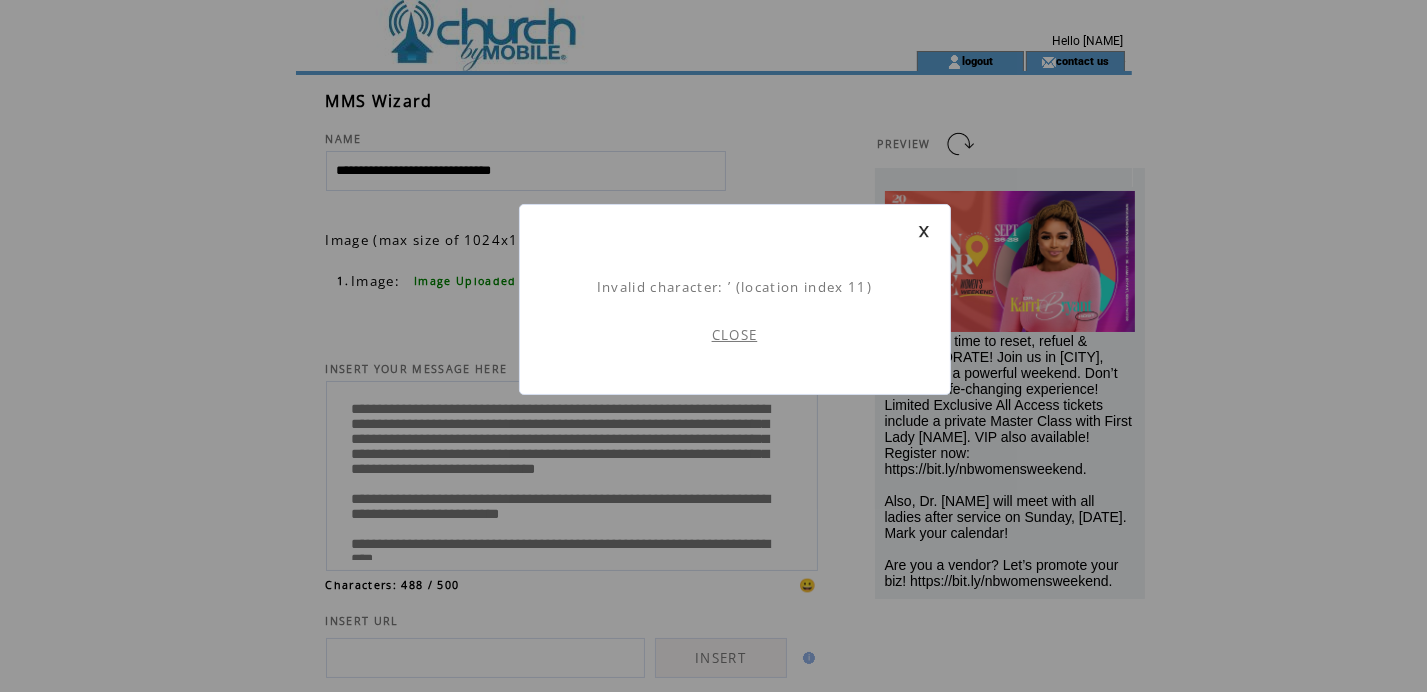 click on "CLOSE" at bounding box center [735, 335] 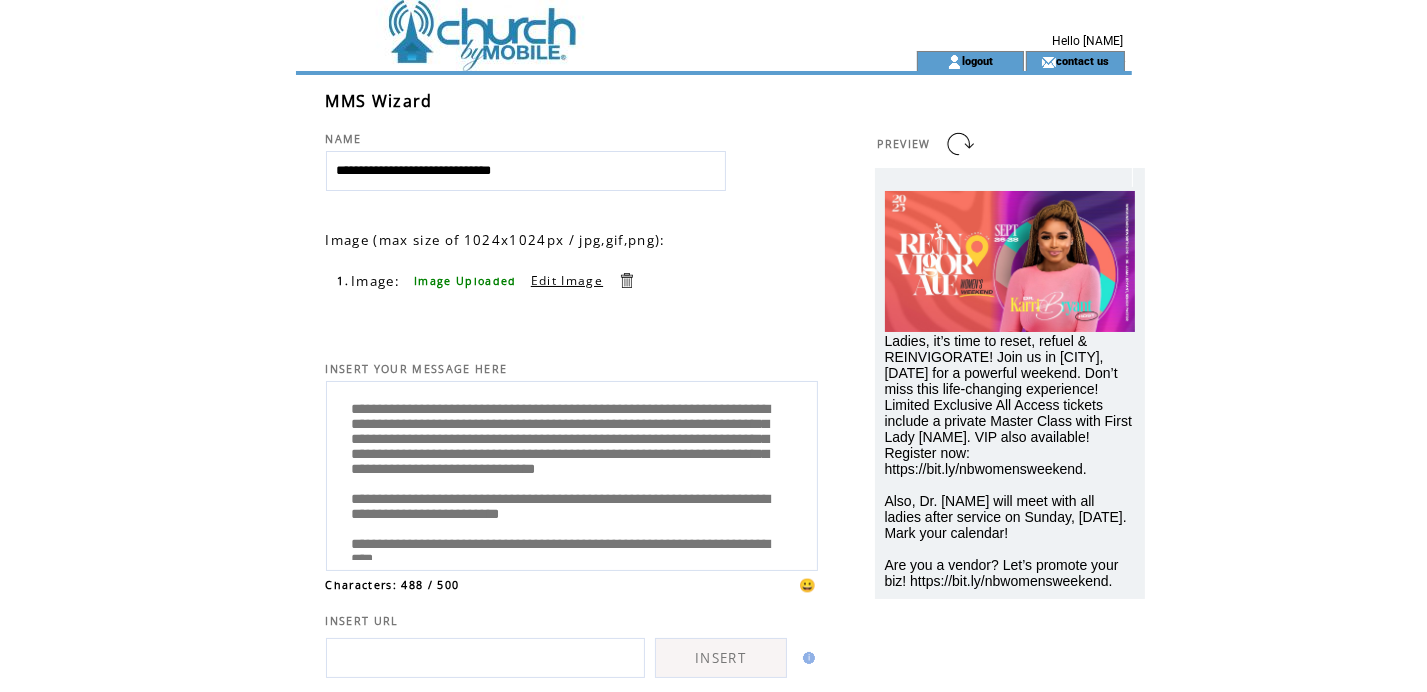 scroll, scrollTop: 0, scrollLeft: 0, axis: both 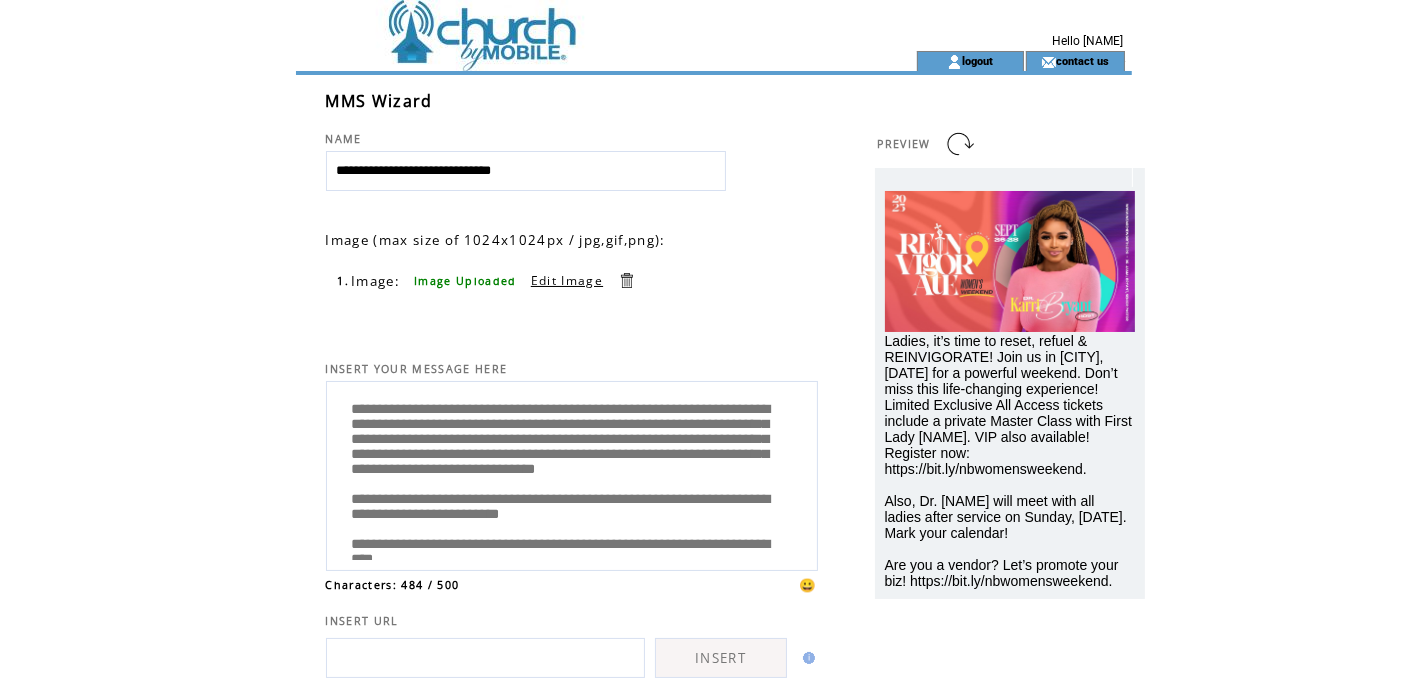 click on "**********" at bounding box center [572, 473] 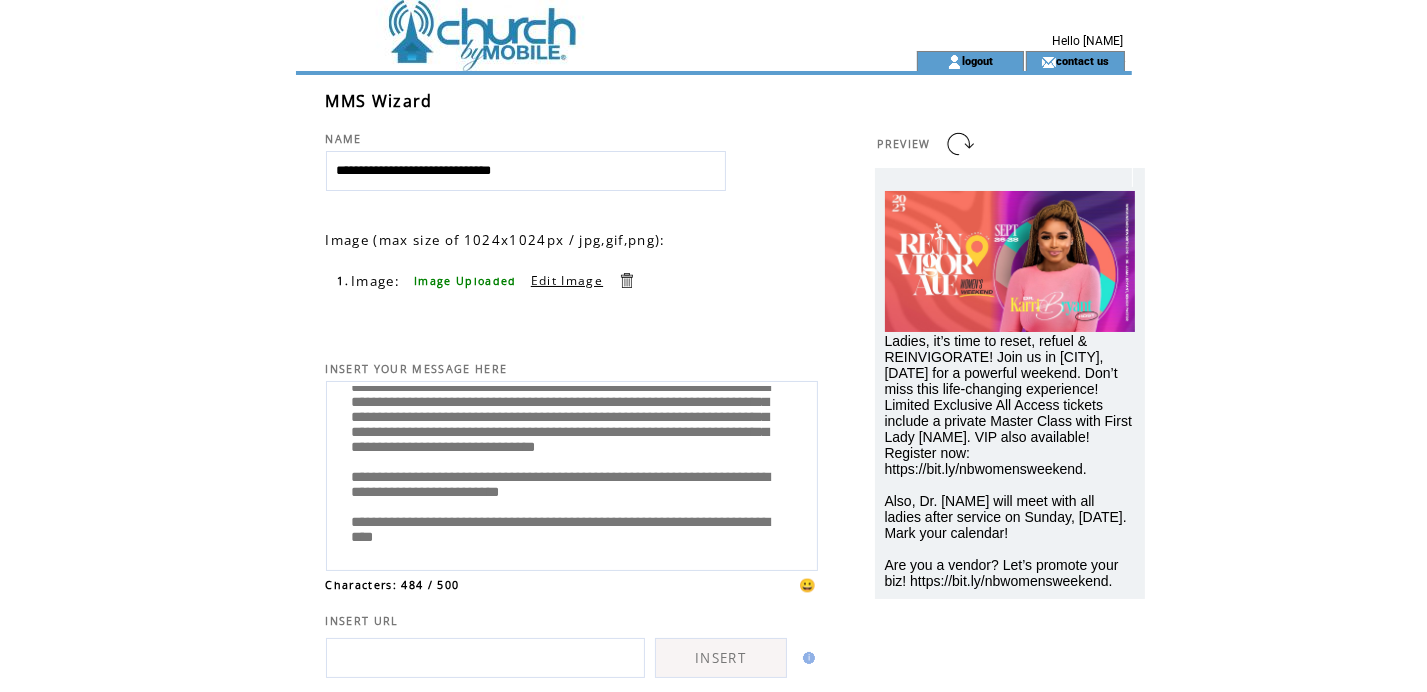 scroll, scrollTop: 122, scrollLeft: 0, axis: vertical 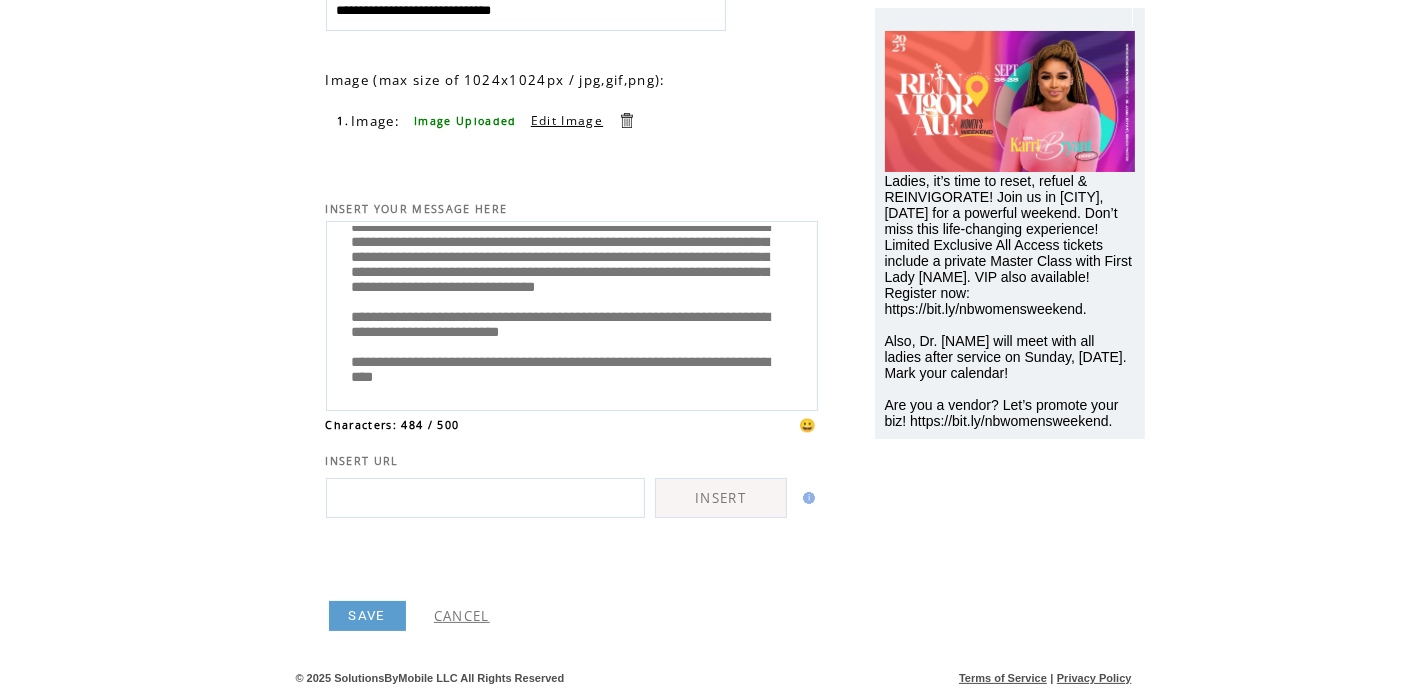 type on "**********" 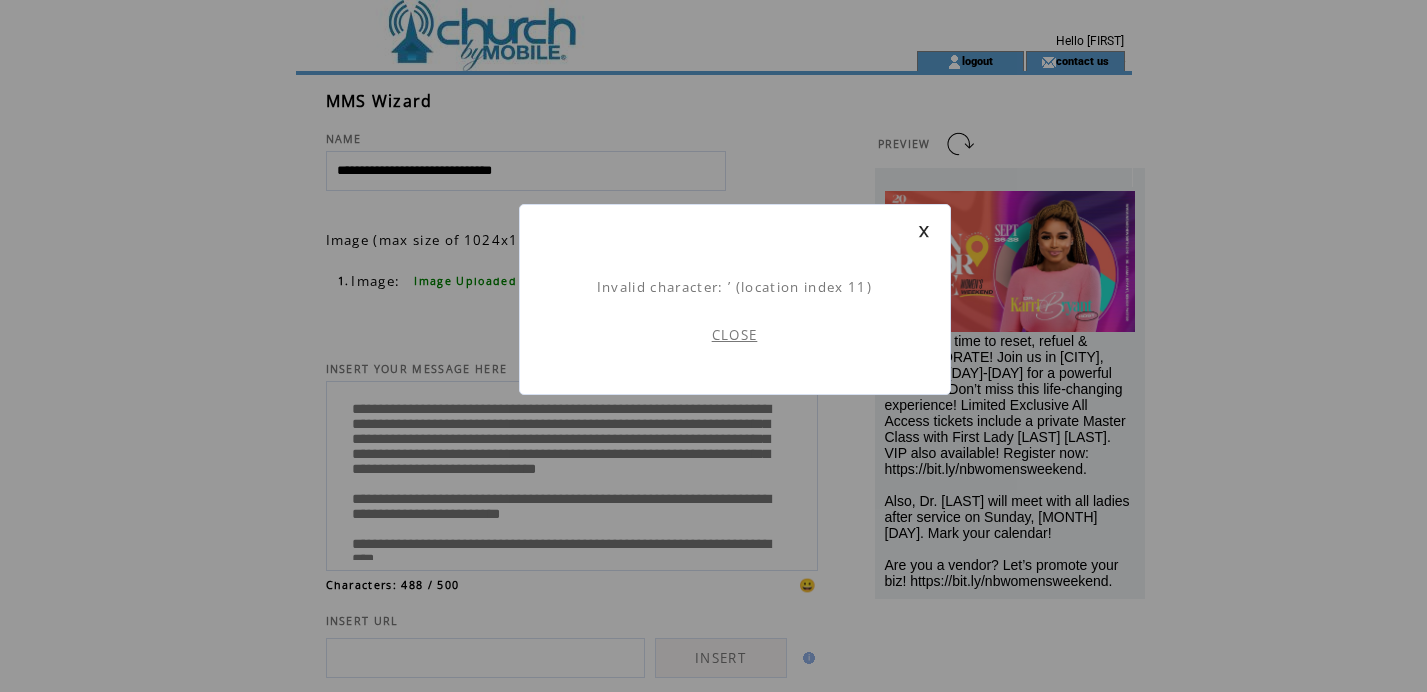 scroll, scrollTop: 0, scrollLeft: 0, axis: both 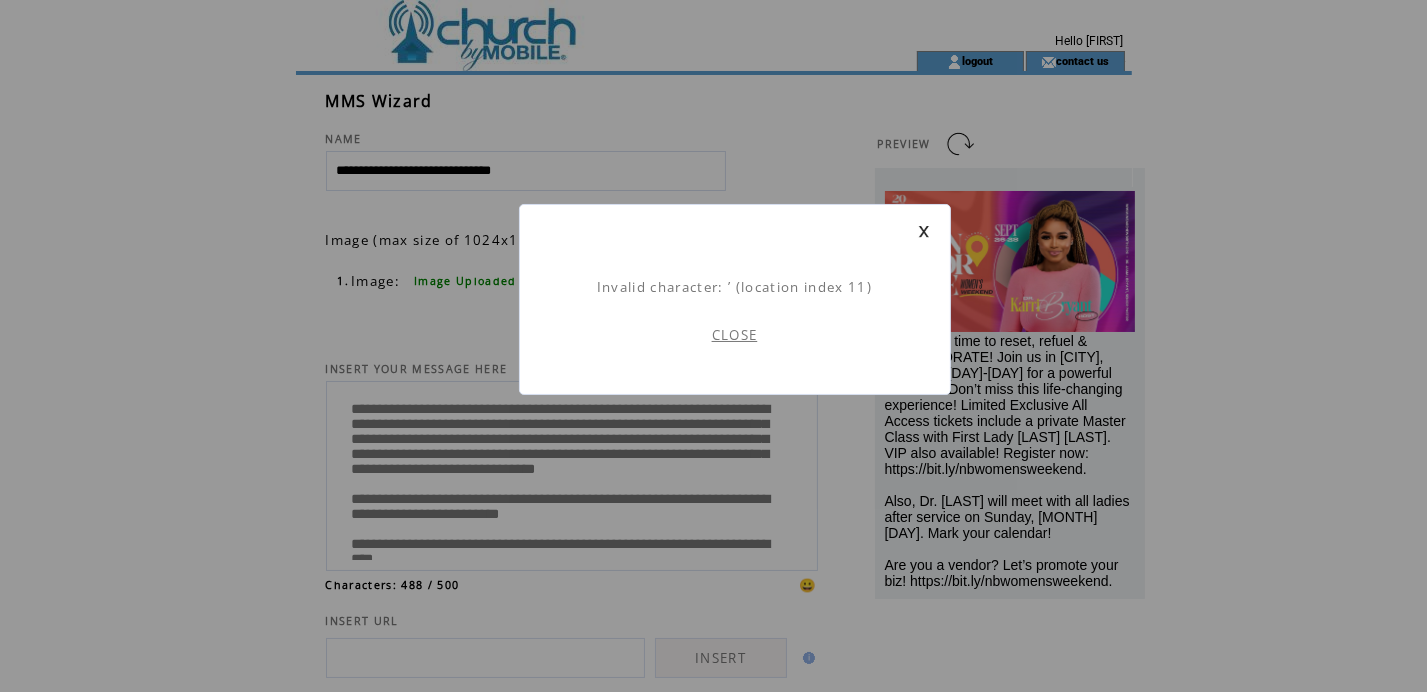 click on "CLOSE" at bounding box center (735, 335) 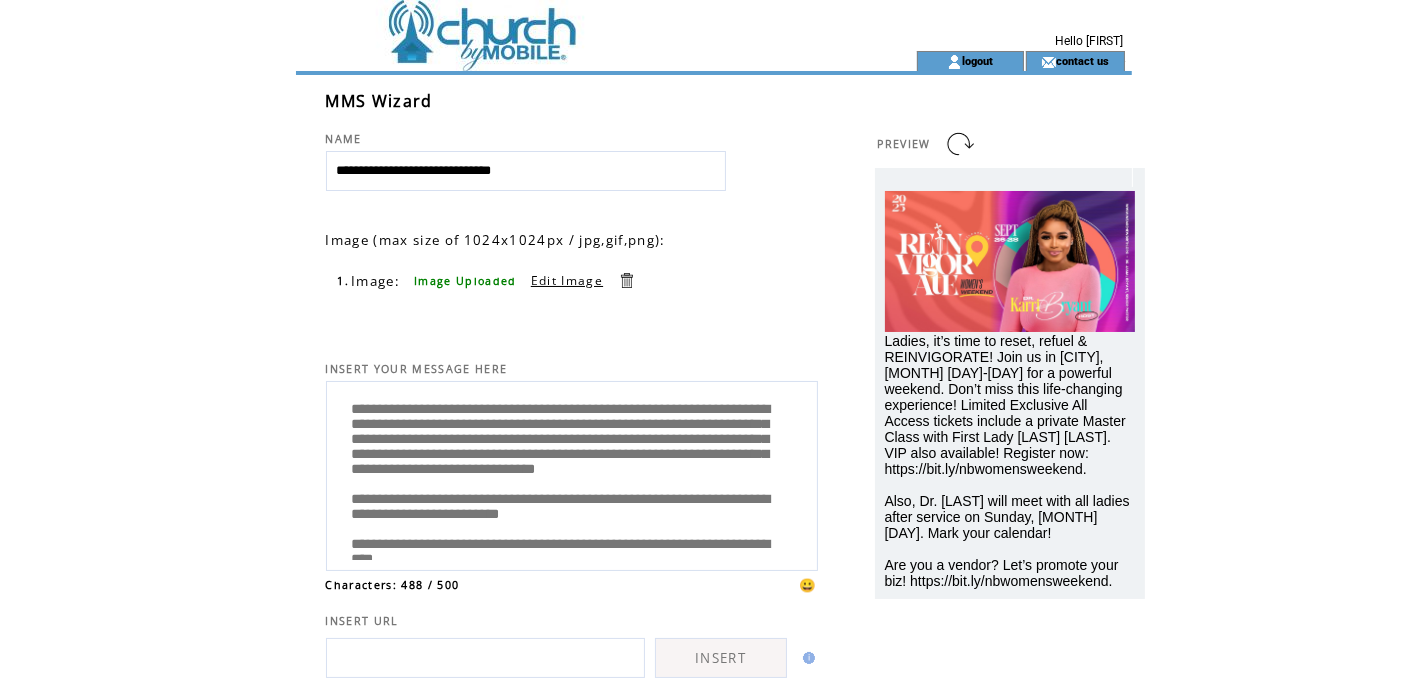 click on "**********" at bounding box center (572, 473) 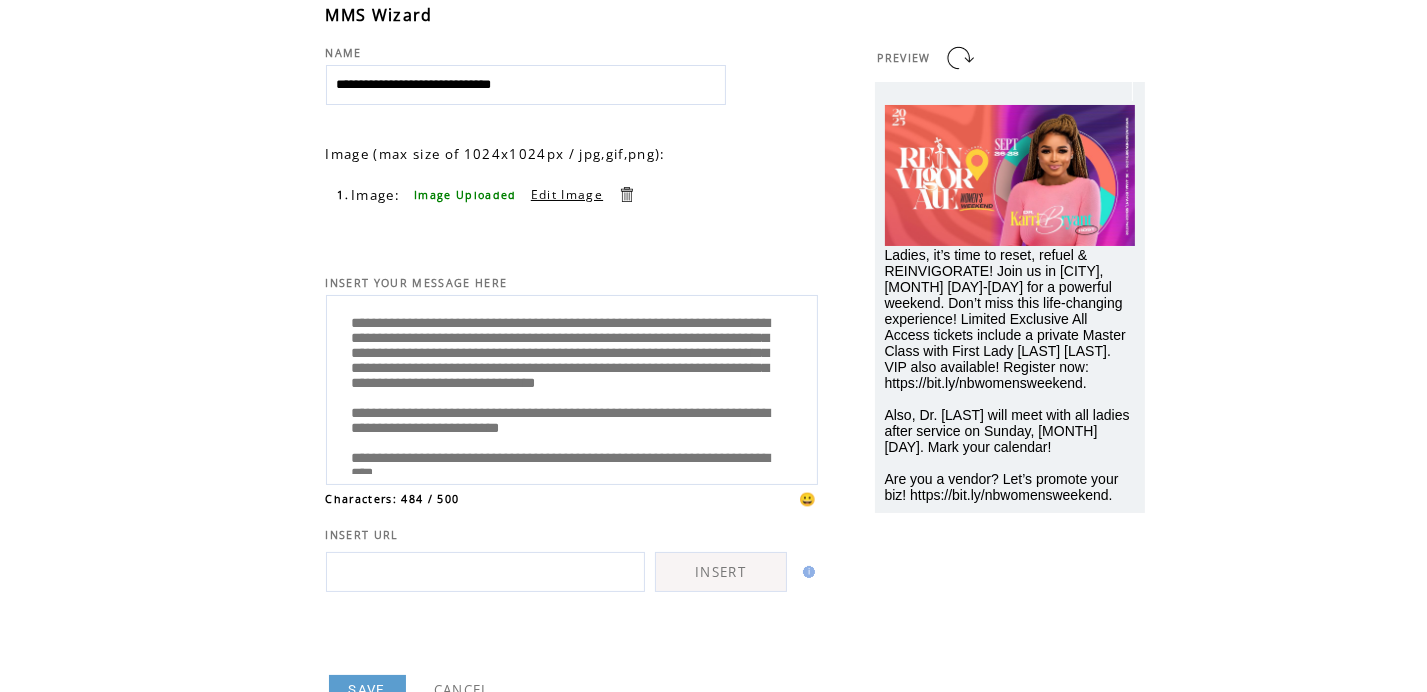 scroll, scrollTop: 160, scrollLeft: 0, axis: vertical 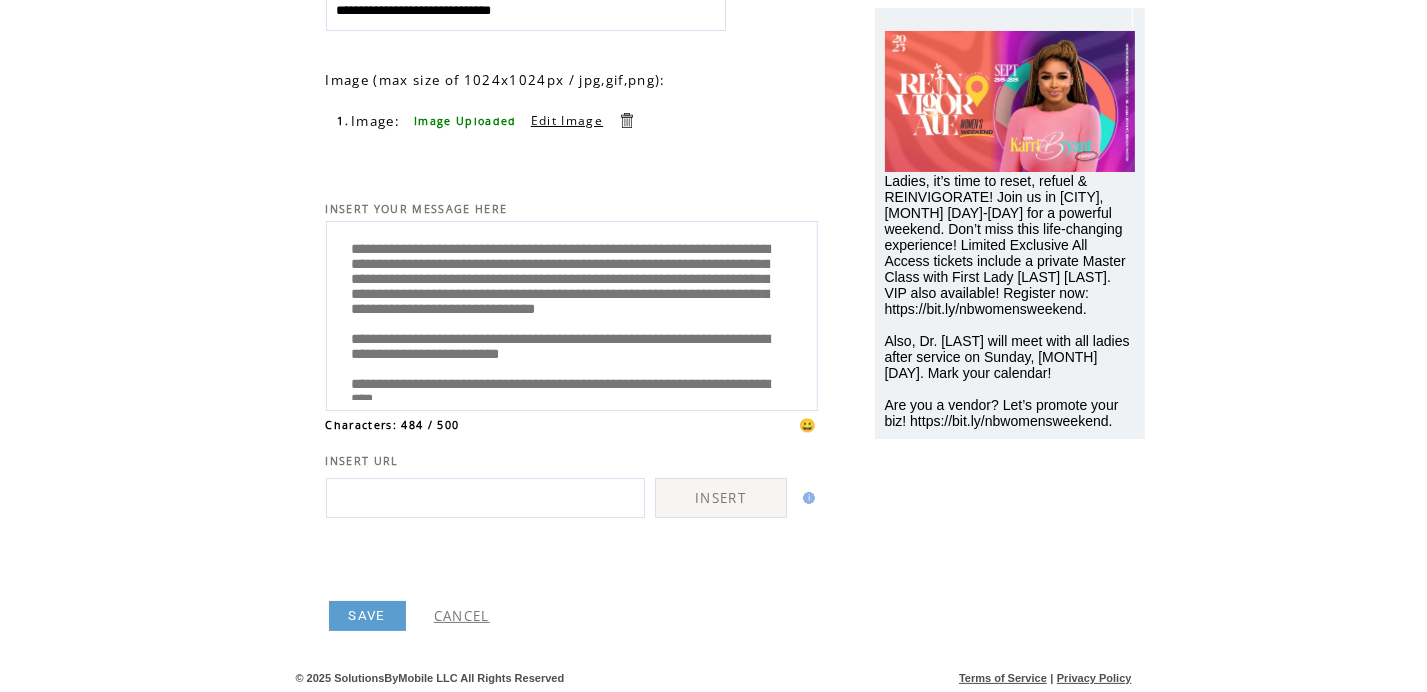 type on "**********" 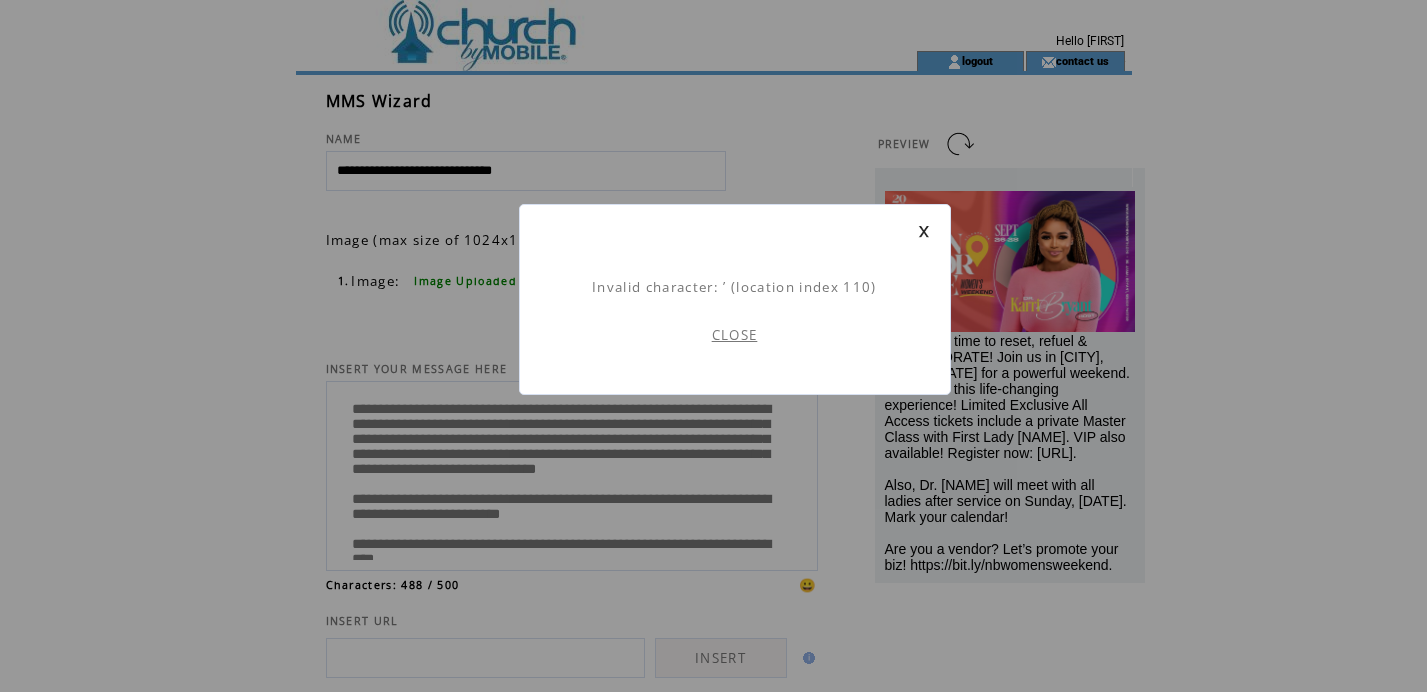 scroll, scrollTop: 0, scrollLeft: 0, axis: both 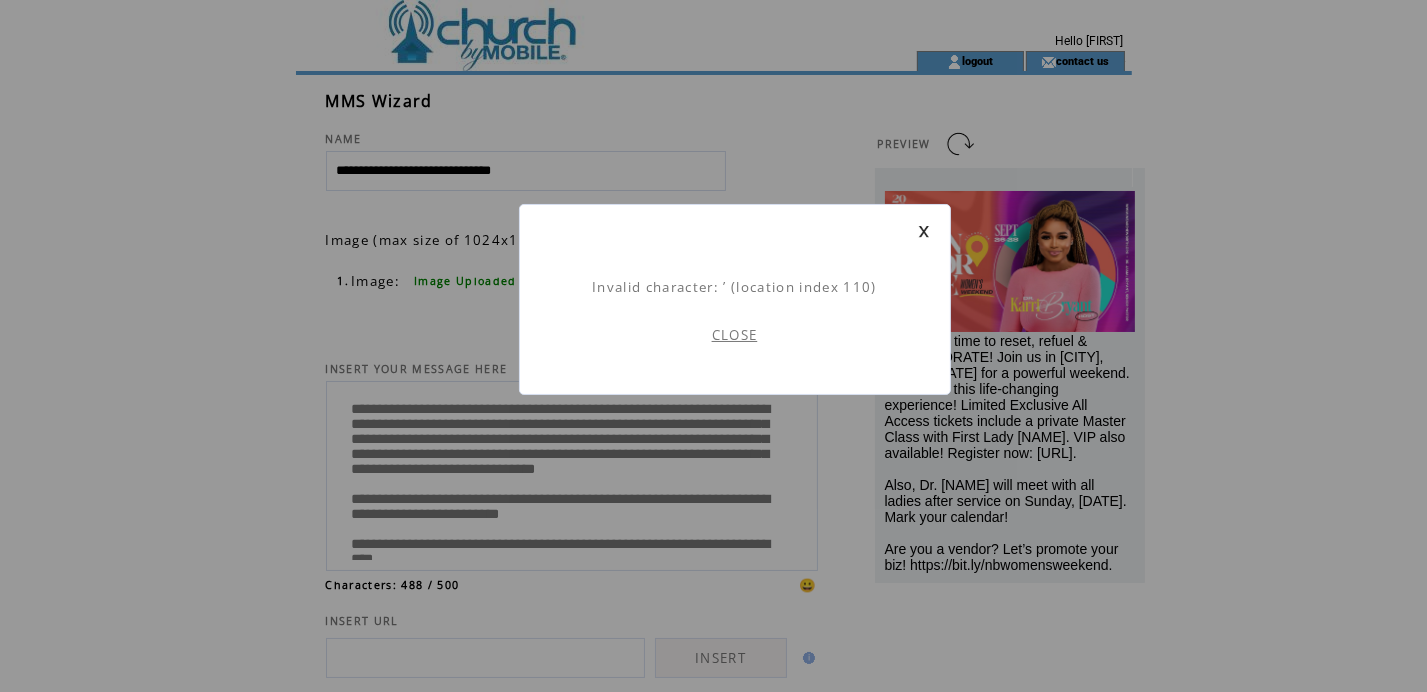 click on "CLOSE" at bounding box center [735, 335] 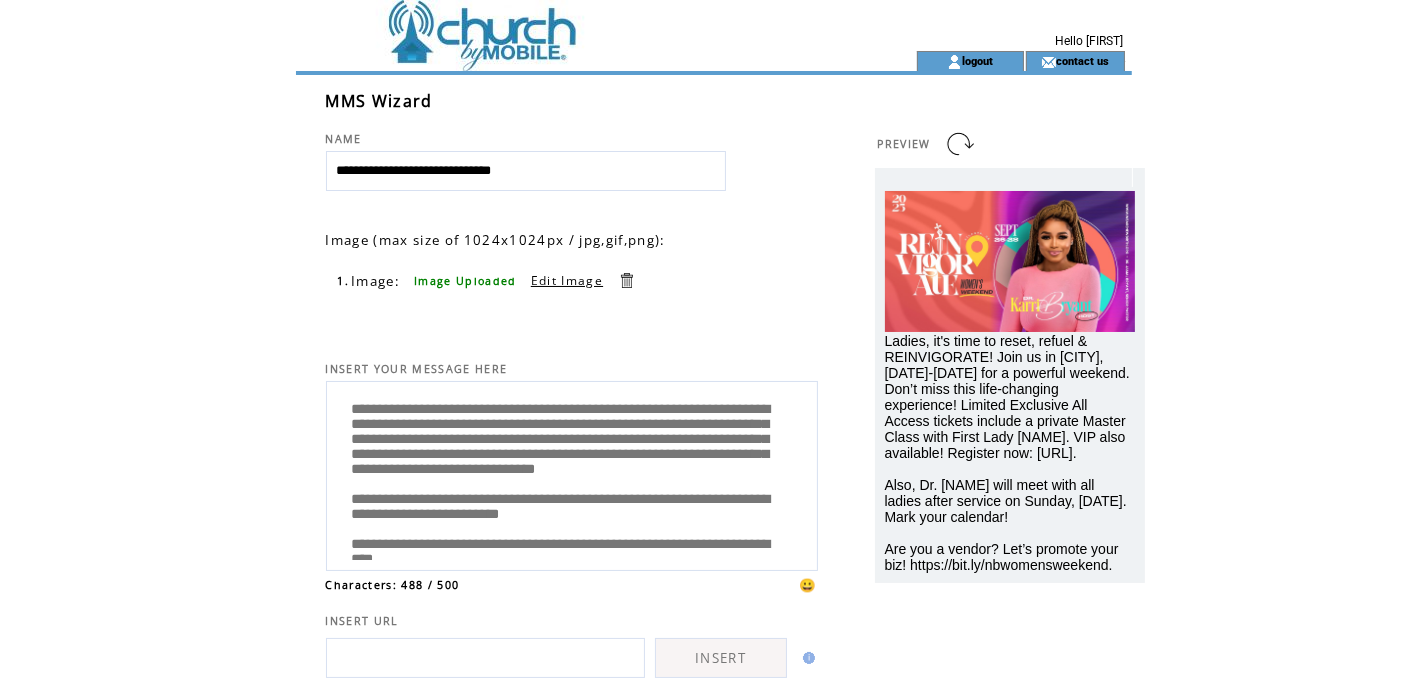 scroll, scrollTop: 0, scrollLeft: 0, axis: both 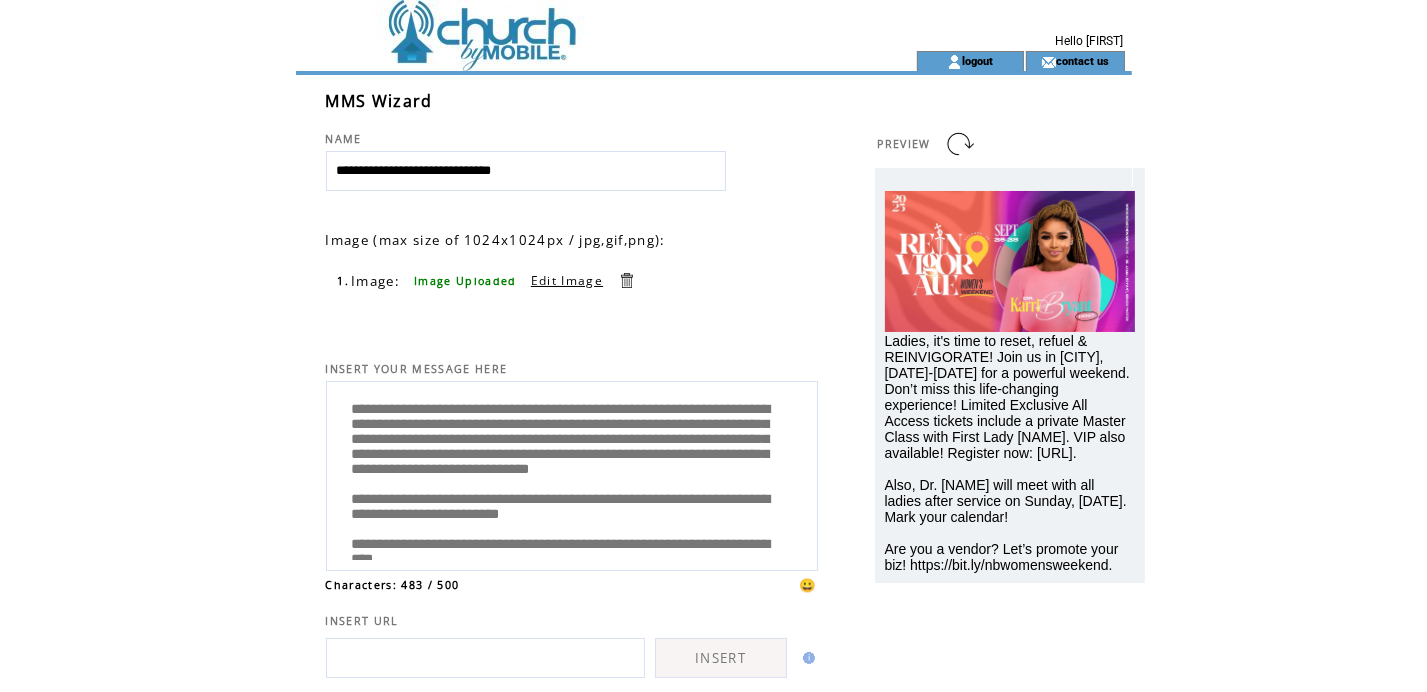 type on "**********" 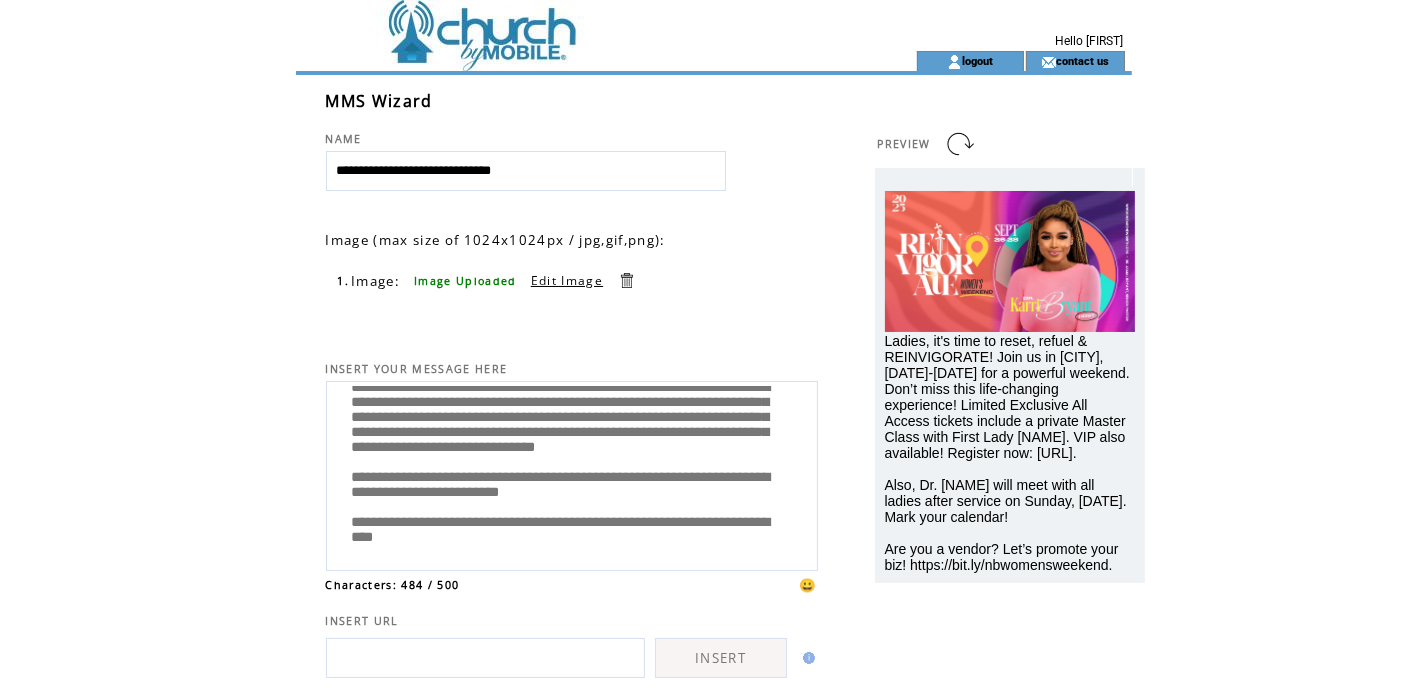 scroll, scrollTop: 122, scrollLeft: 0, axis: vertical 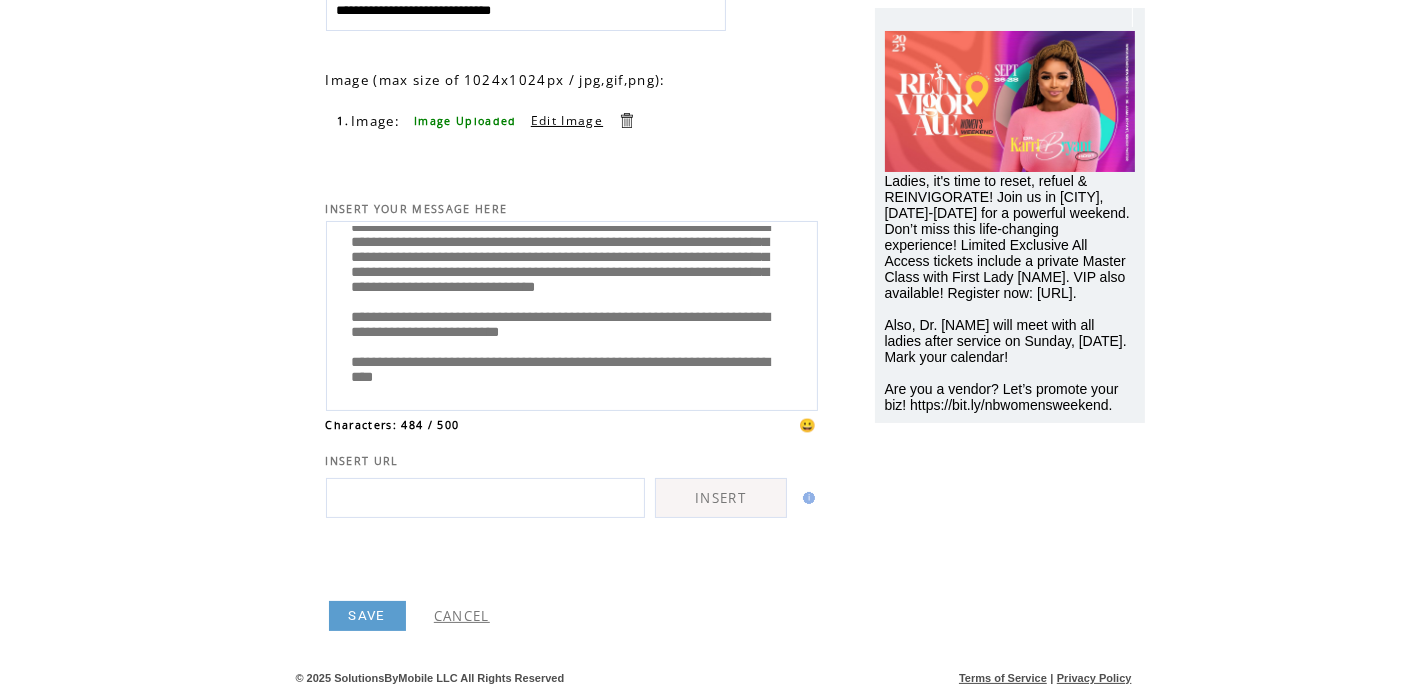 click on "SAVE" at bounding box center (367, 616) 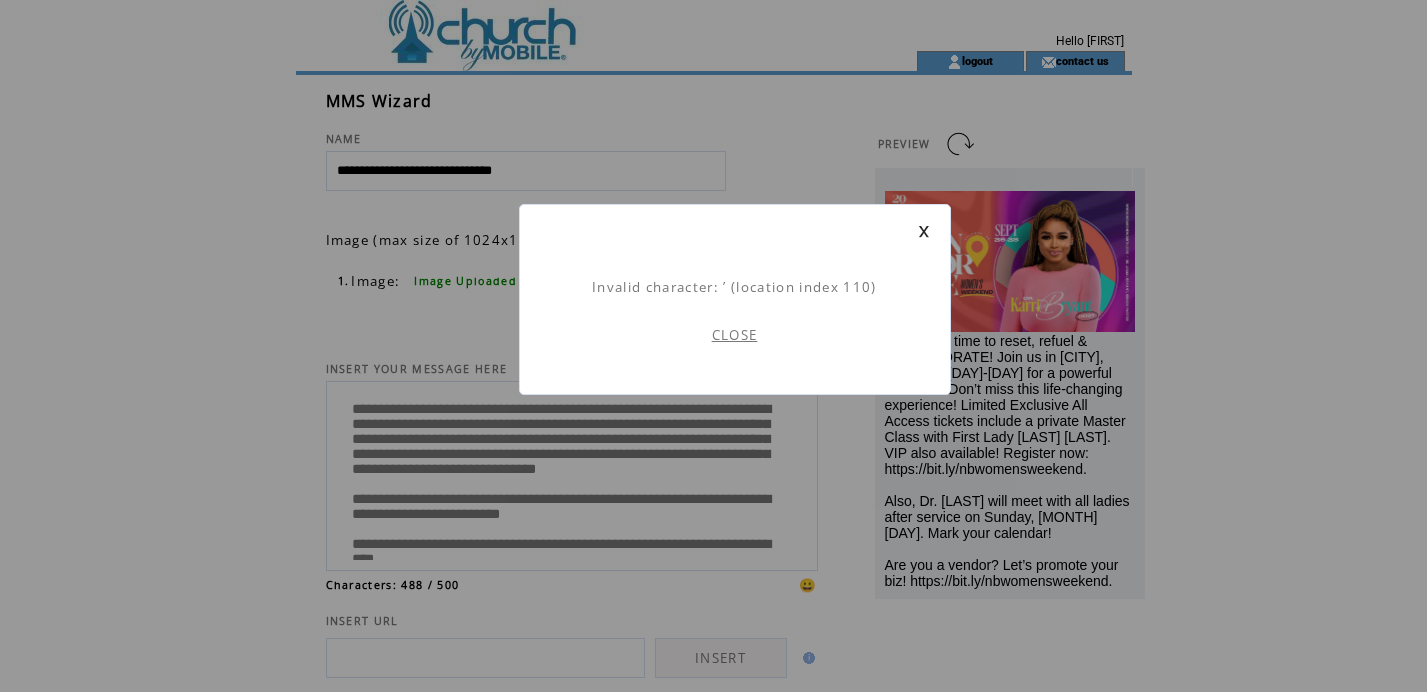 scroll, scrollTop: 0, scrollLeft: 0, axis: both 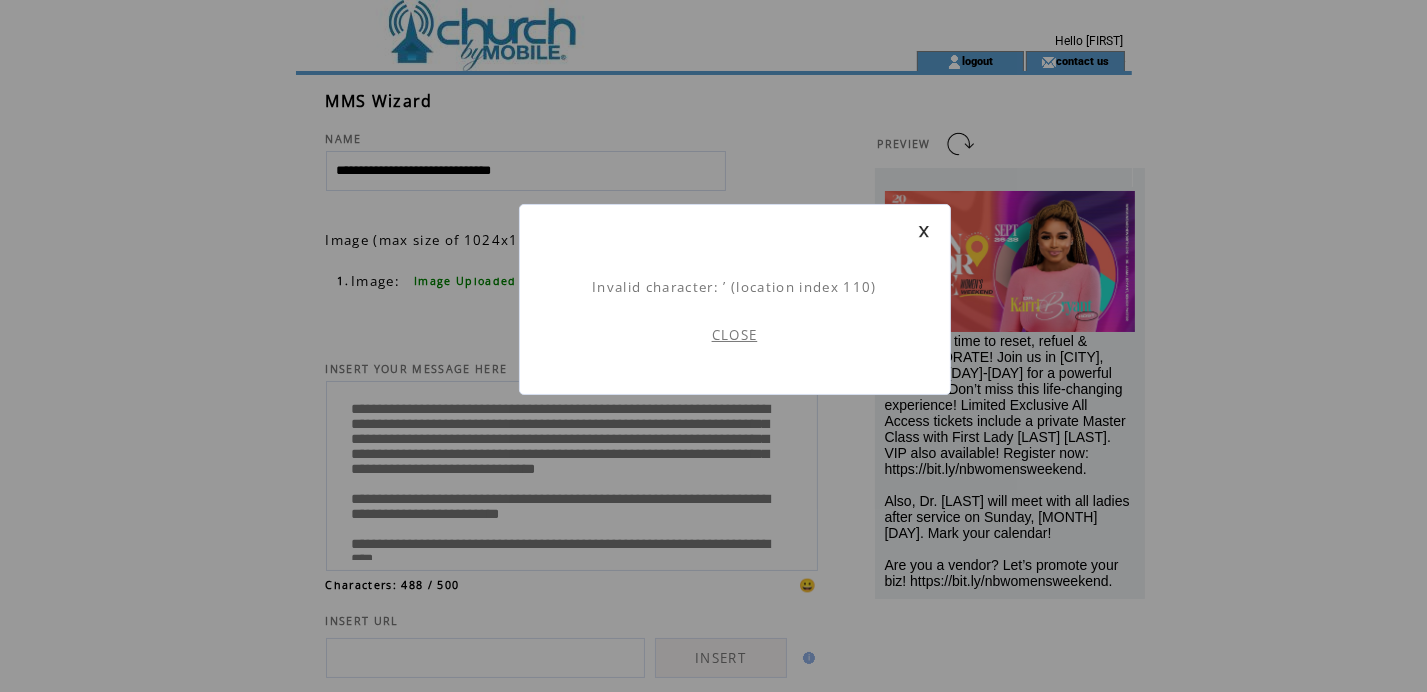 click on "CLOSE" at bounding box center (735, 335) 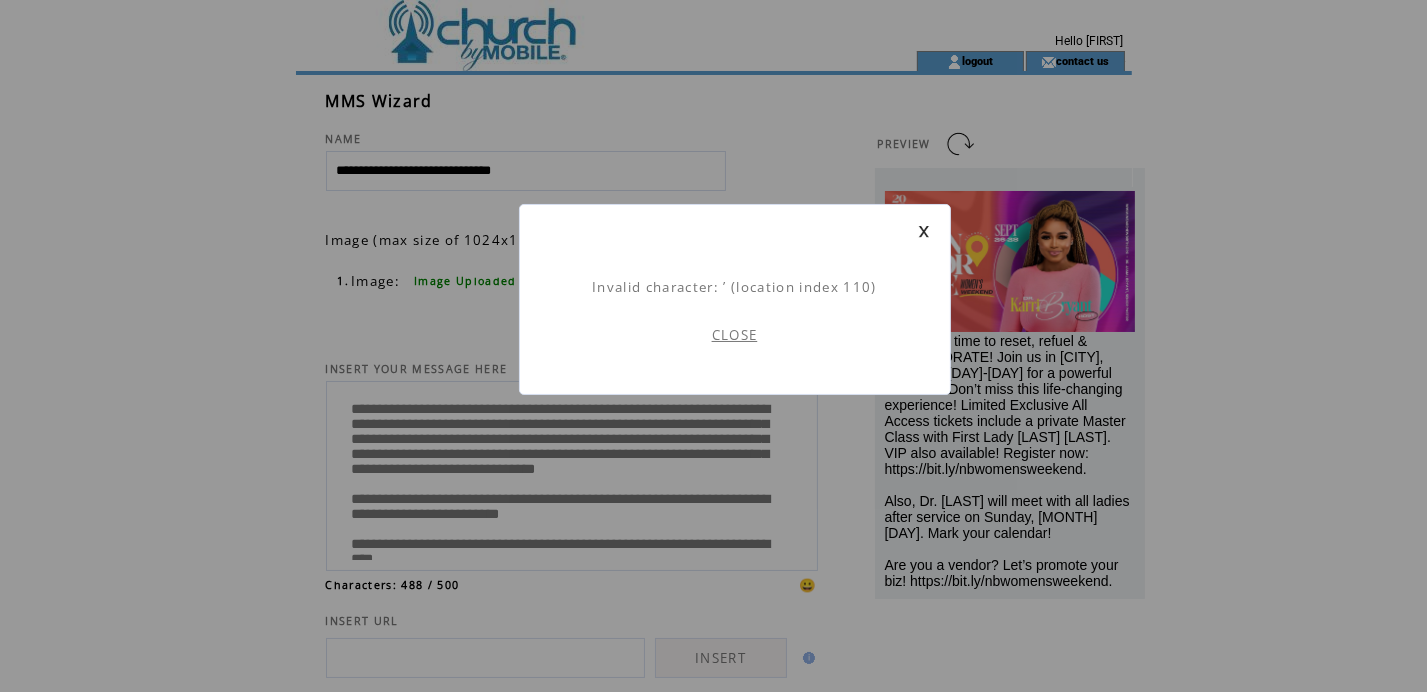 scroll, scrollTop: 0, scrollLeft: 0, axis: both 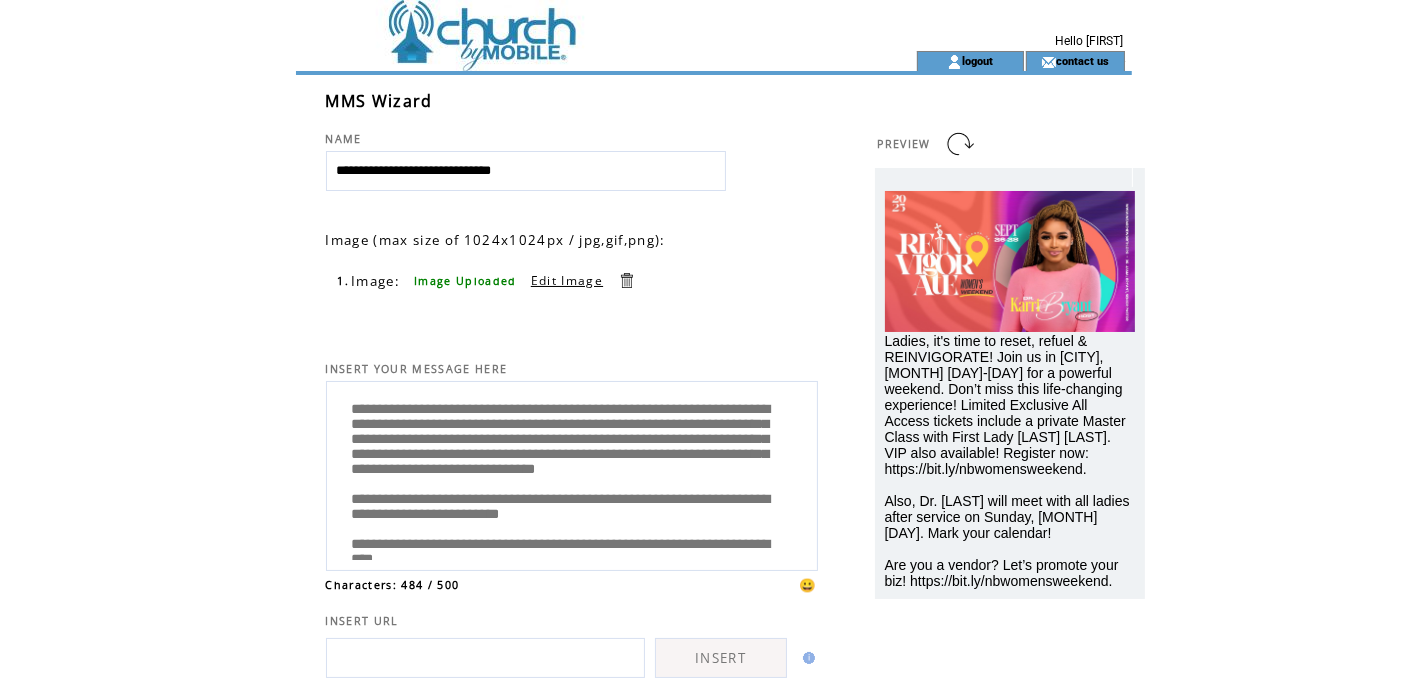 click on "**********" at bounding box center [572, 473] 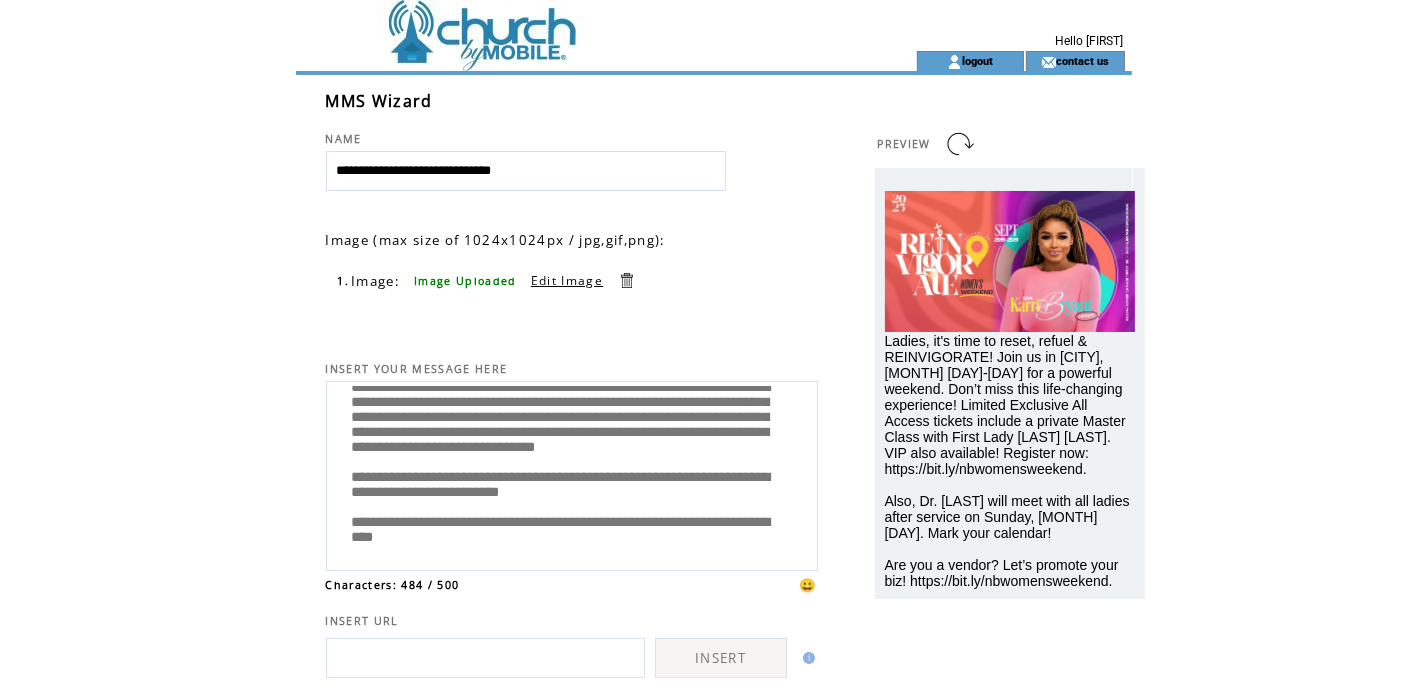 scroll, scrollTop: 122, scrollLeft: 0, axis: vertical 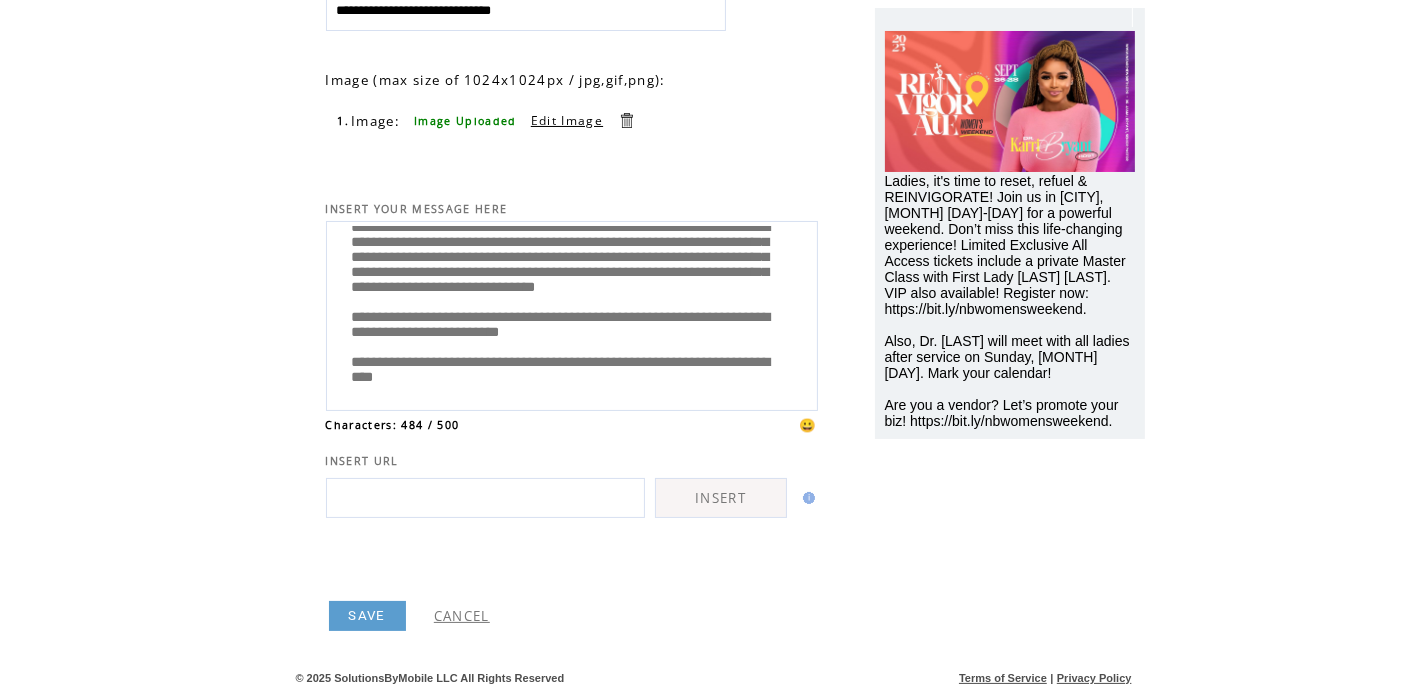 type on "**********" 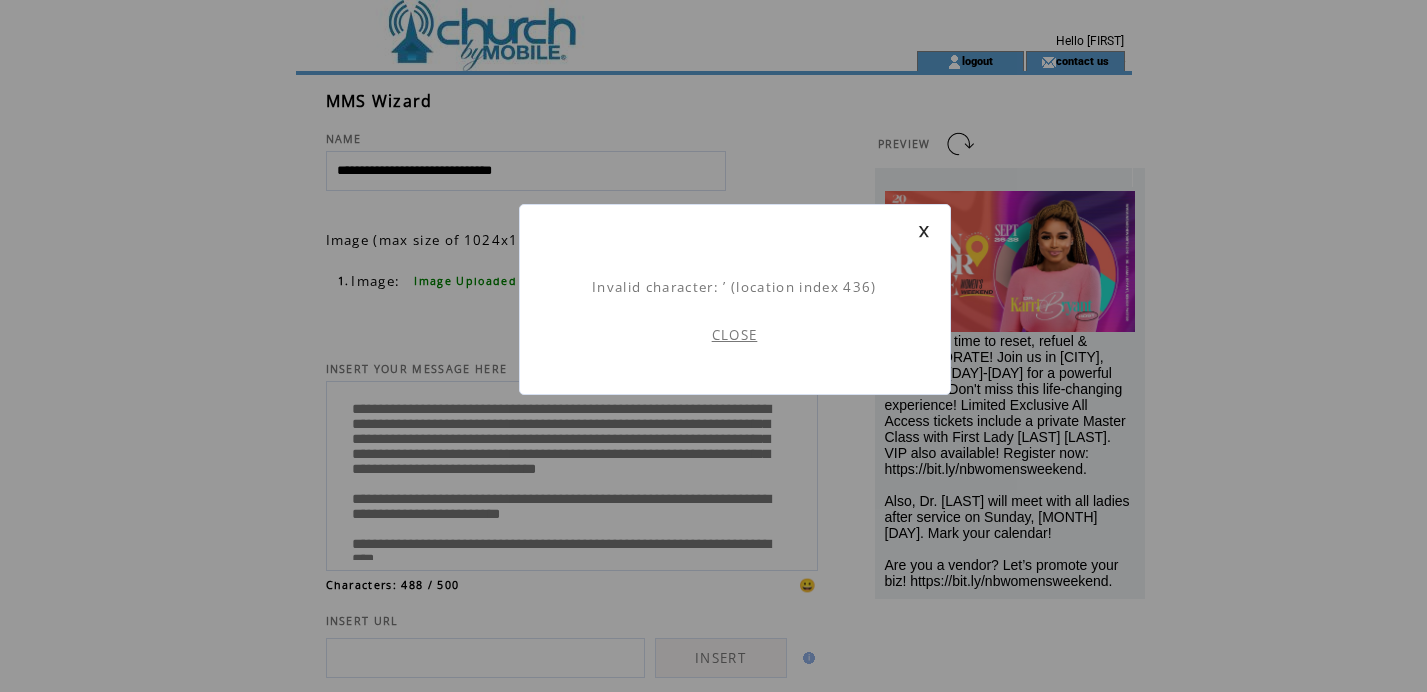 scroll, scrollTop: 0, scrollLeft: 0, axis: both 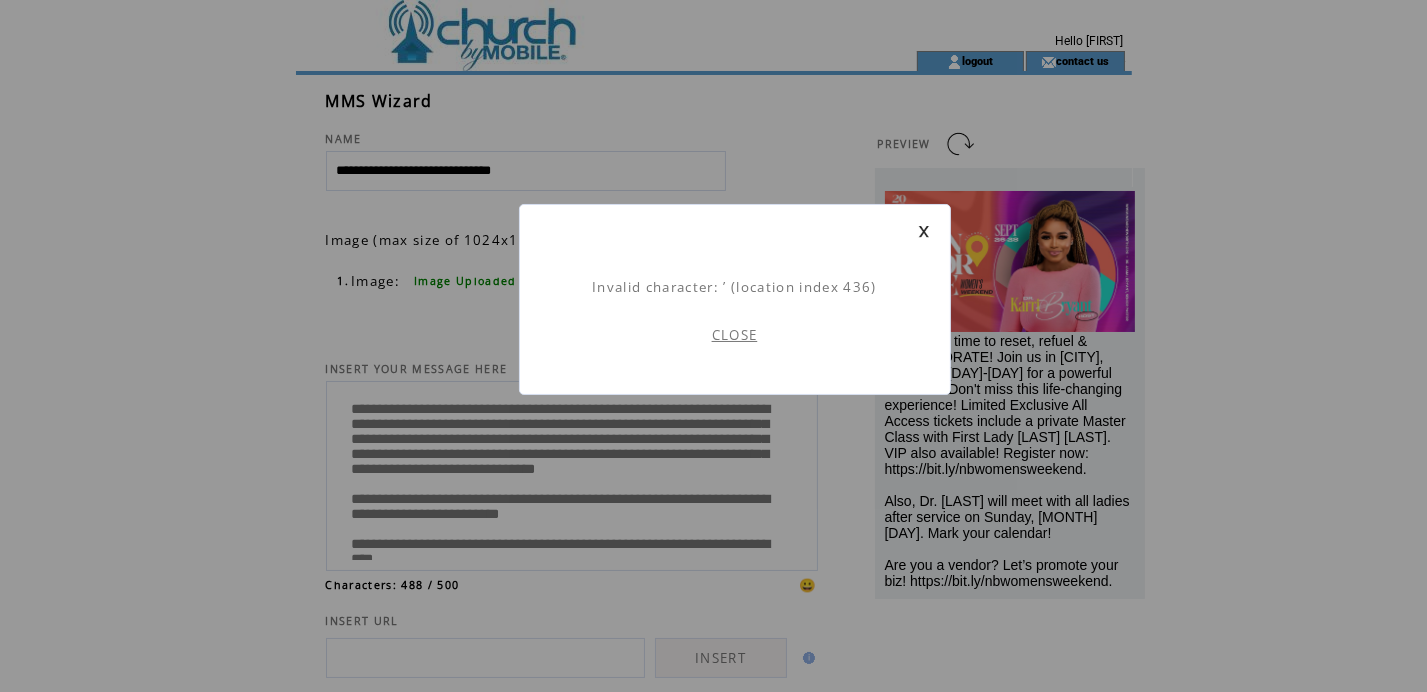 click on "CLOSE" at bounding box center [735, 335] 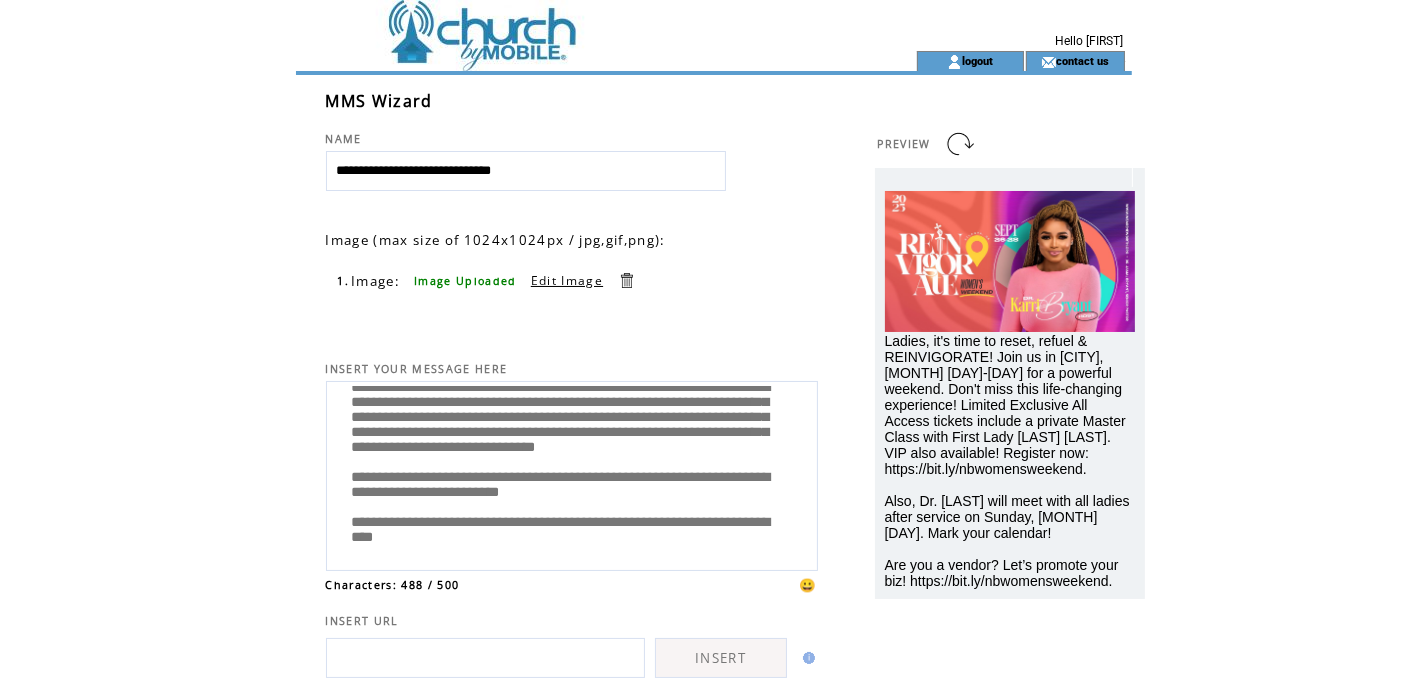 scroll, scrollTop: 122, scrollLeft: 0, axis: vertical 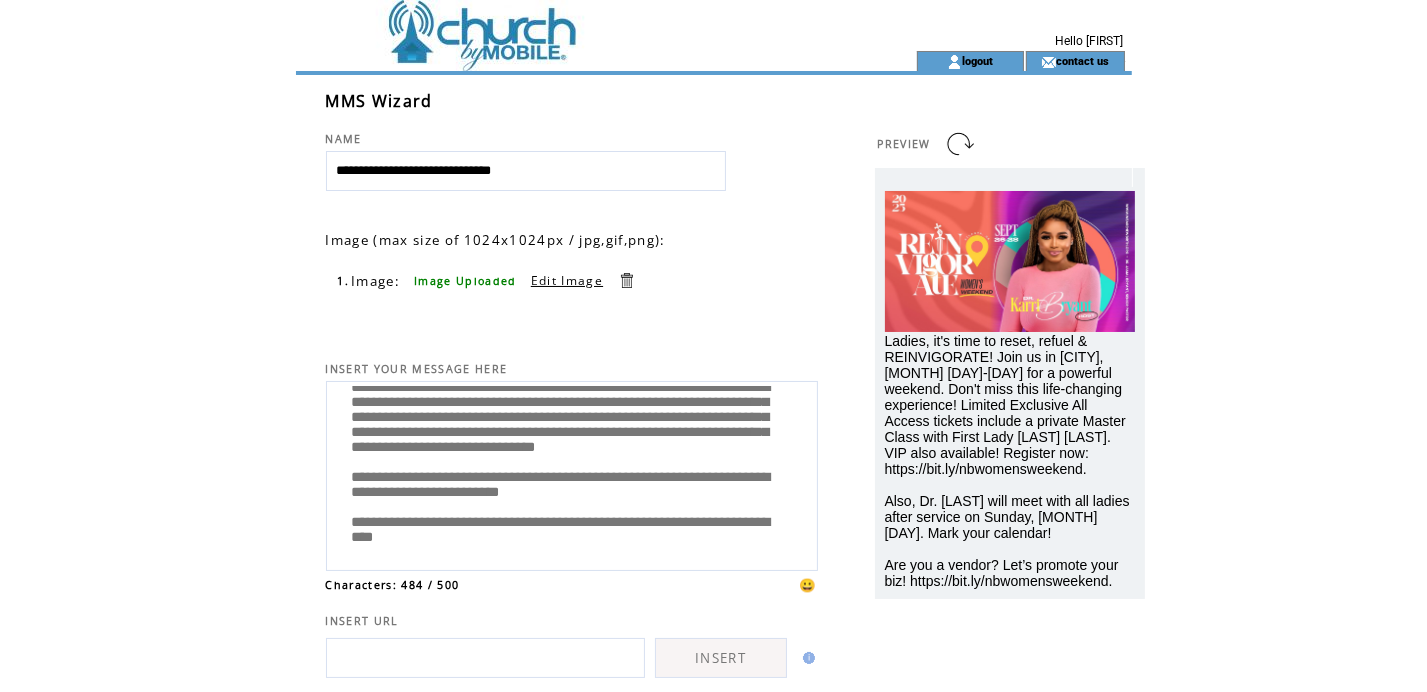 click on "**********" at bounding box center [572, 473] 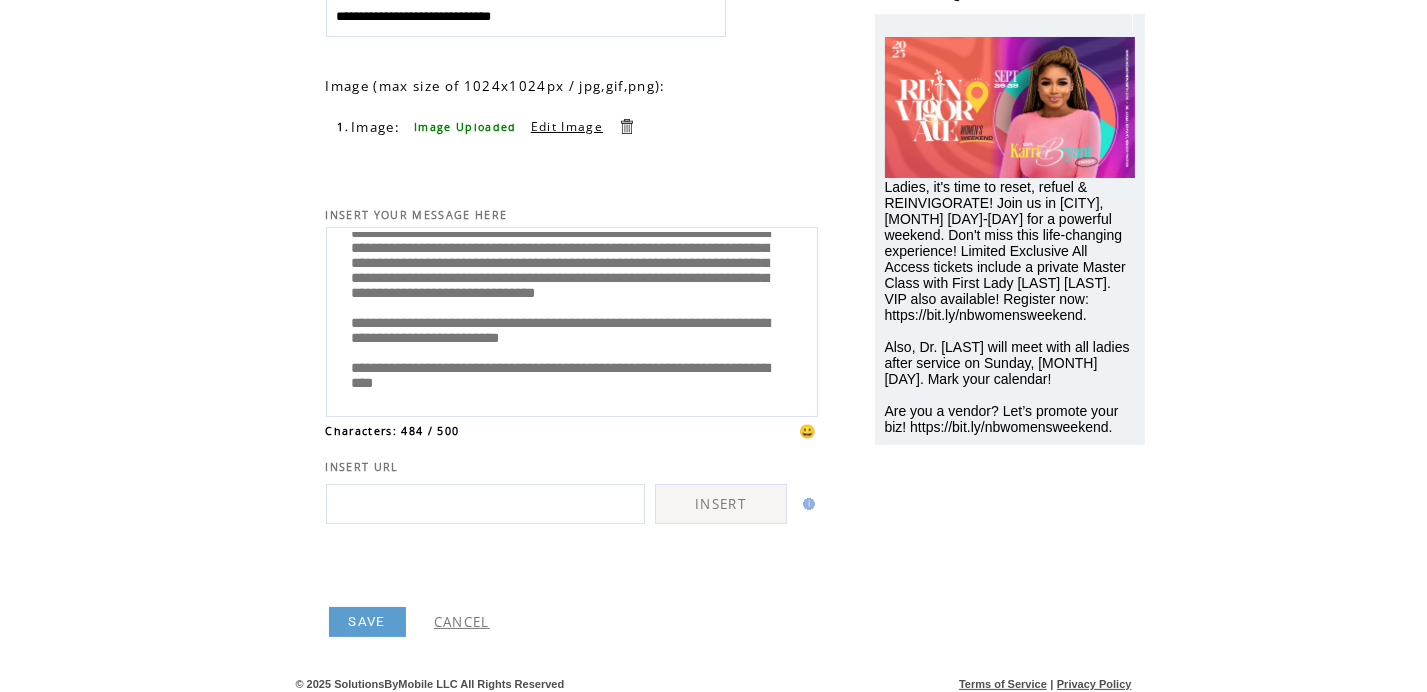 scroll, scrollTop: 160, scrollLeft: 0, axis: vertical 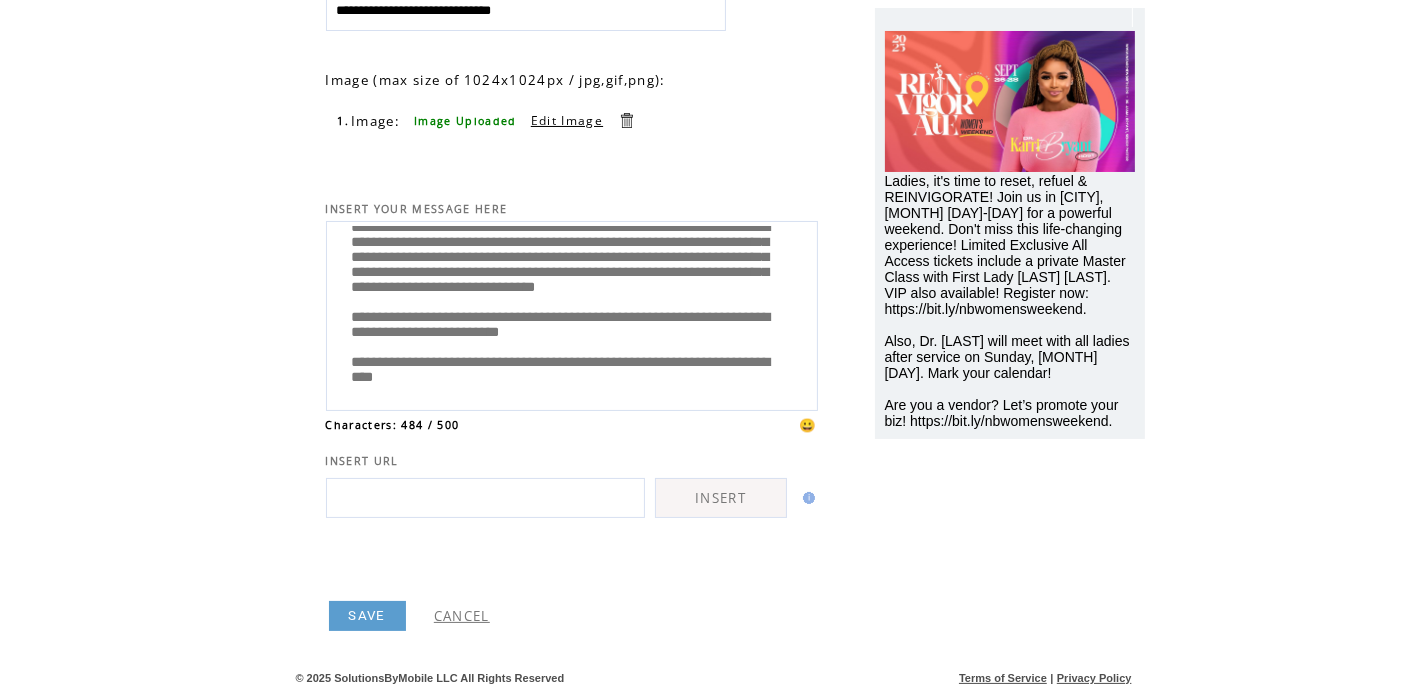 type on "**********" 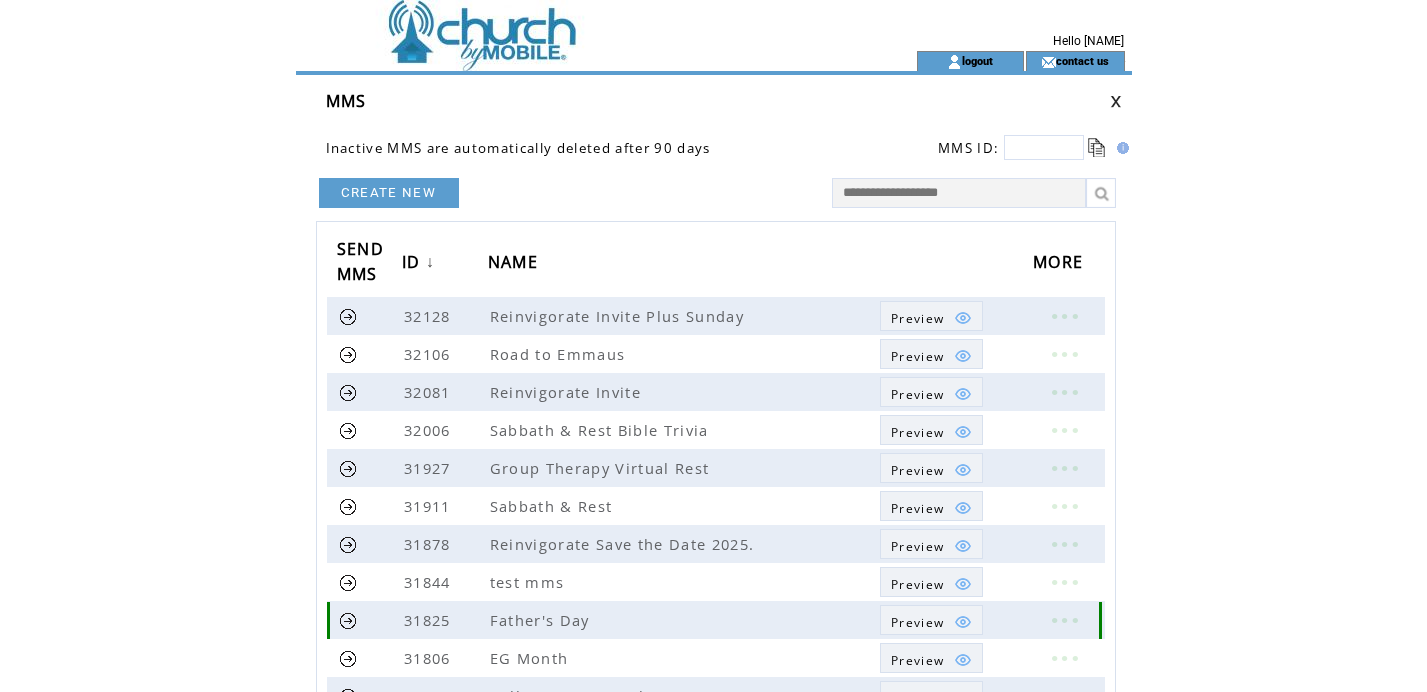 scroll, scrollTop: 0, scrollLeft: 0, axis: both 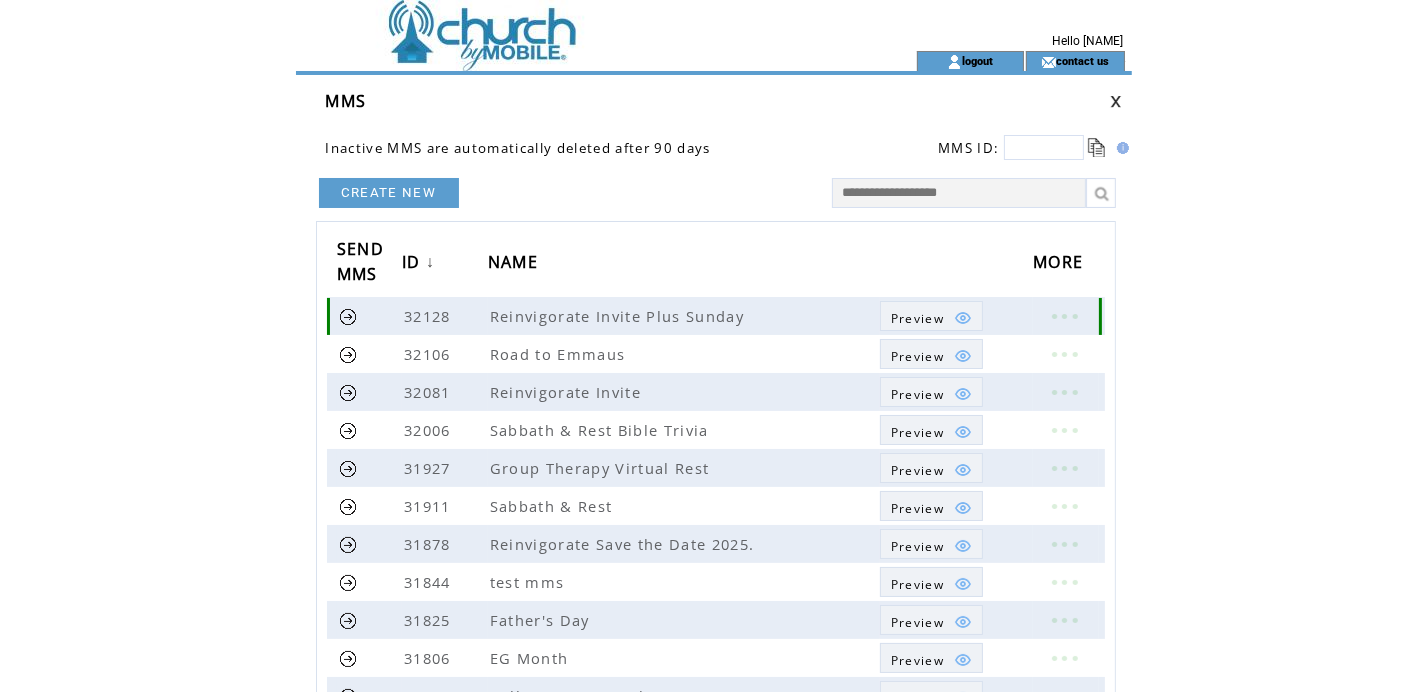 click at bounding box center [348, 316] 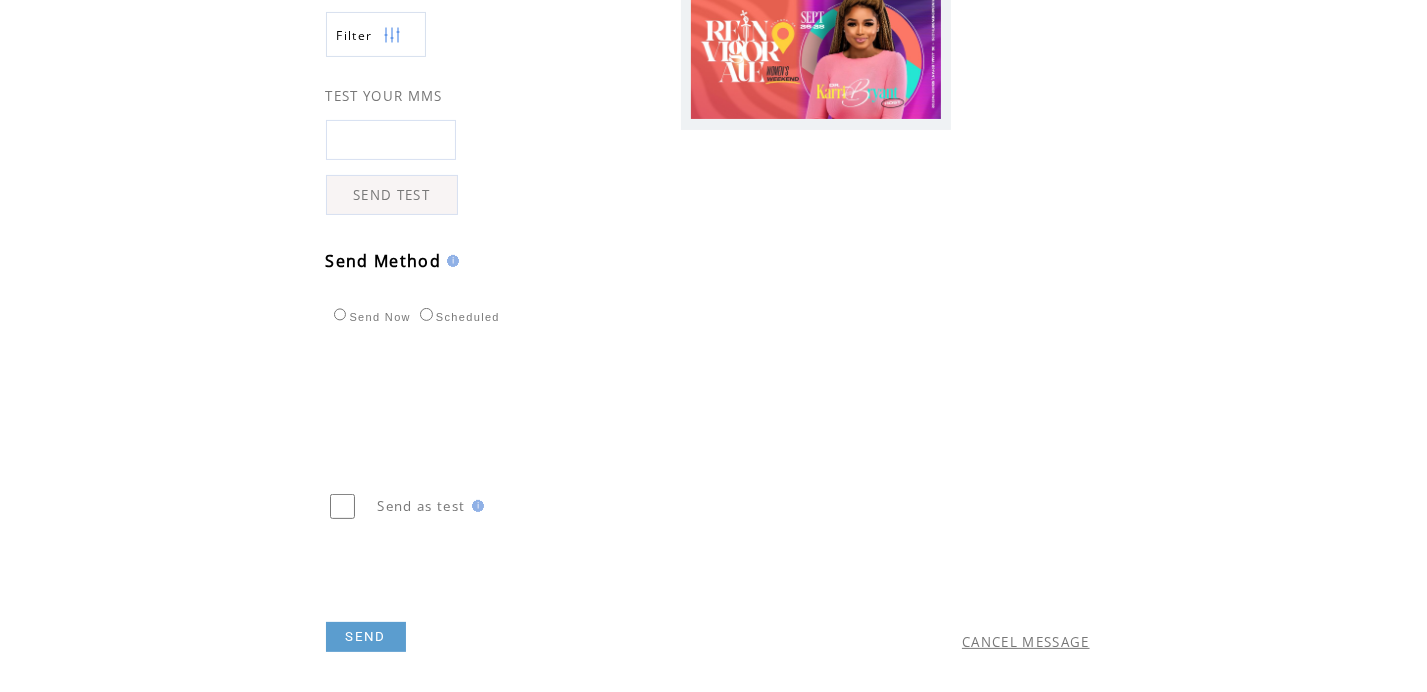 scroll, scrollTop: 500, scrollLeft: 0, axis: vertical 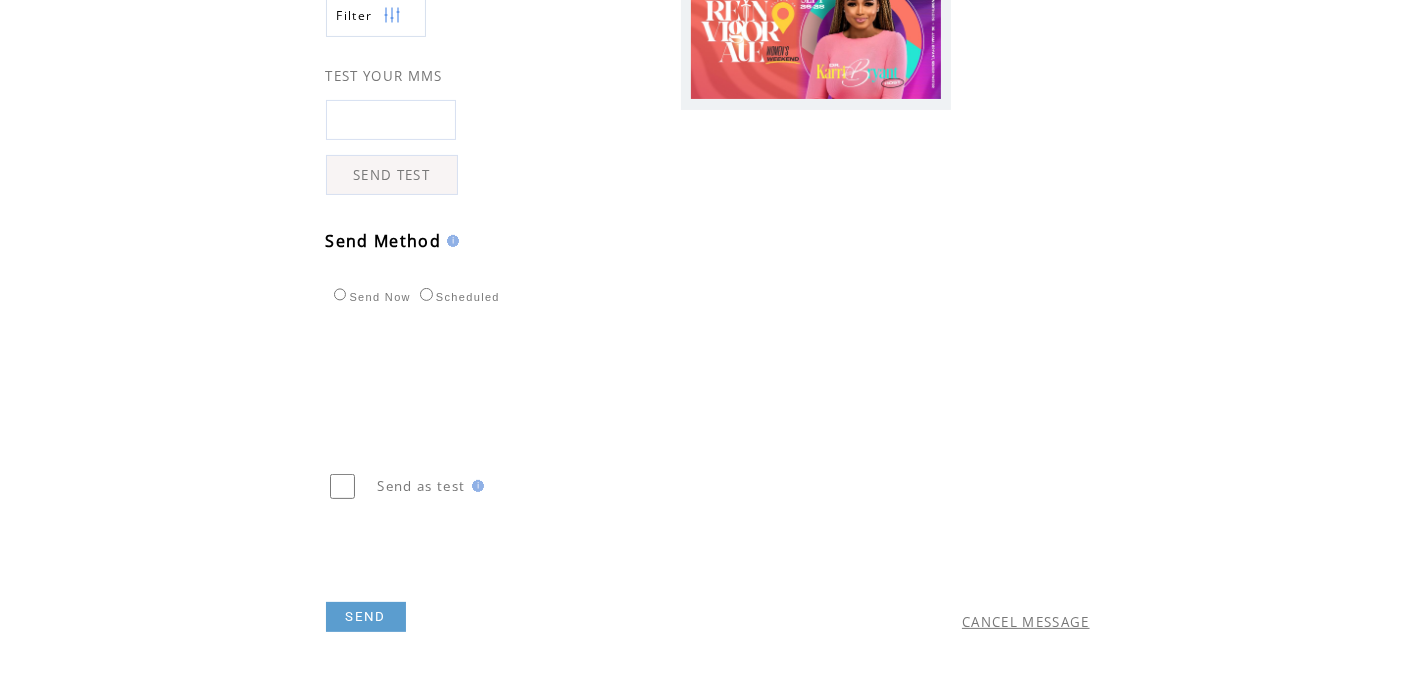 click at bounding box center (391, 120) 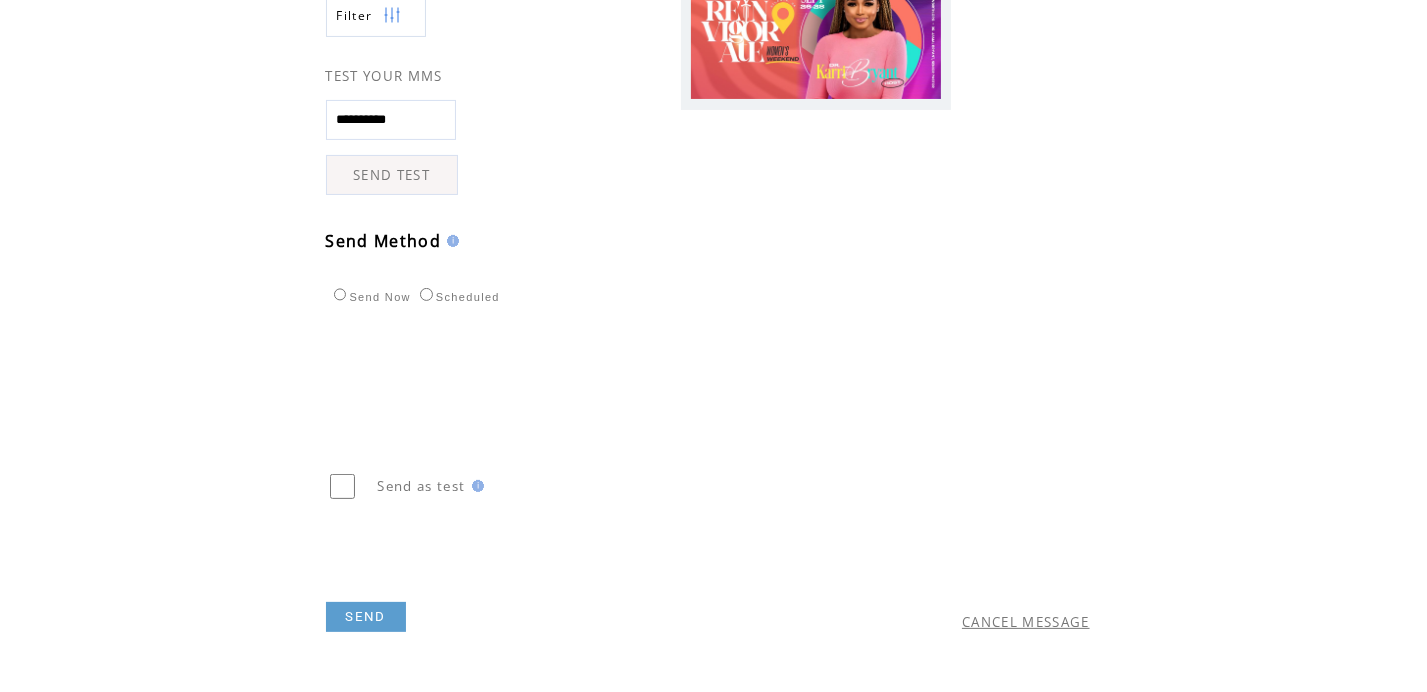 click on "SEND TEST" at bounding box center (392, 175) 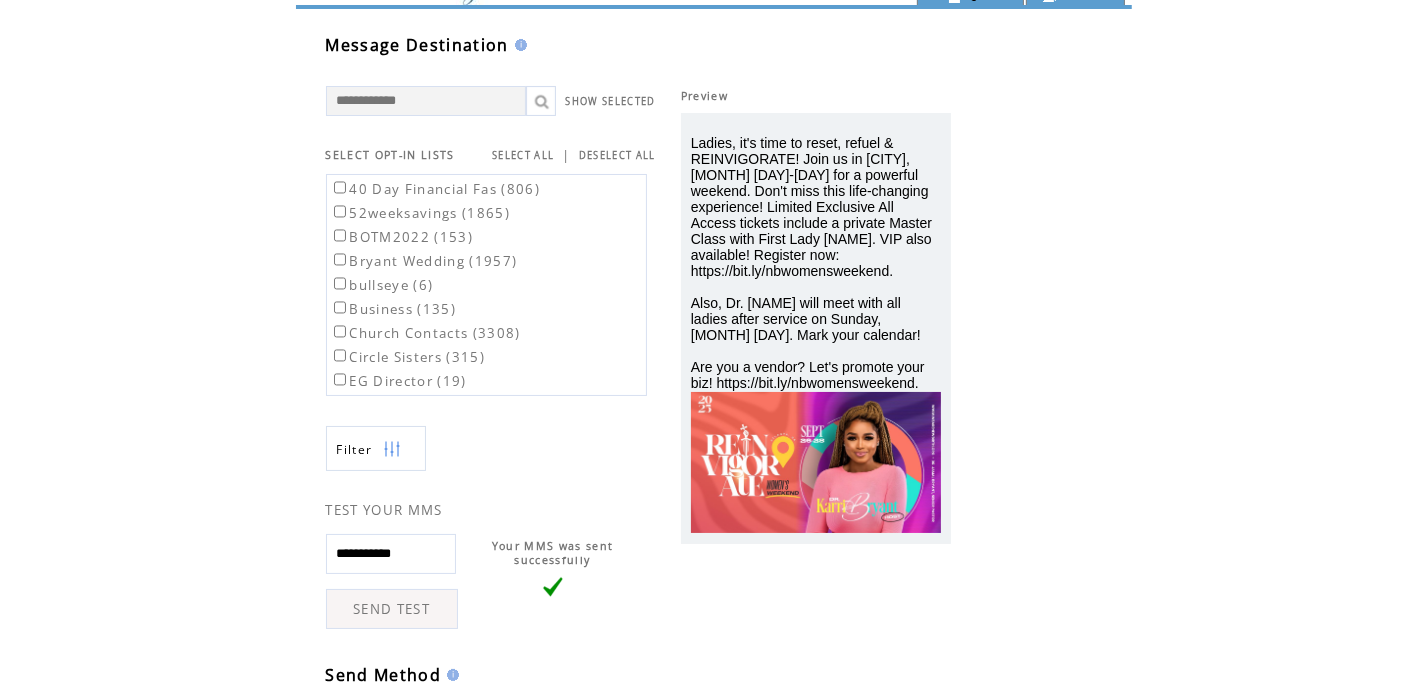 scroll, scrollTop: 100, scrollLeft: 0, axis: vertical 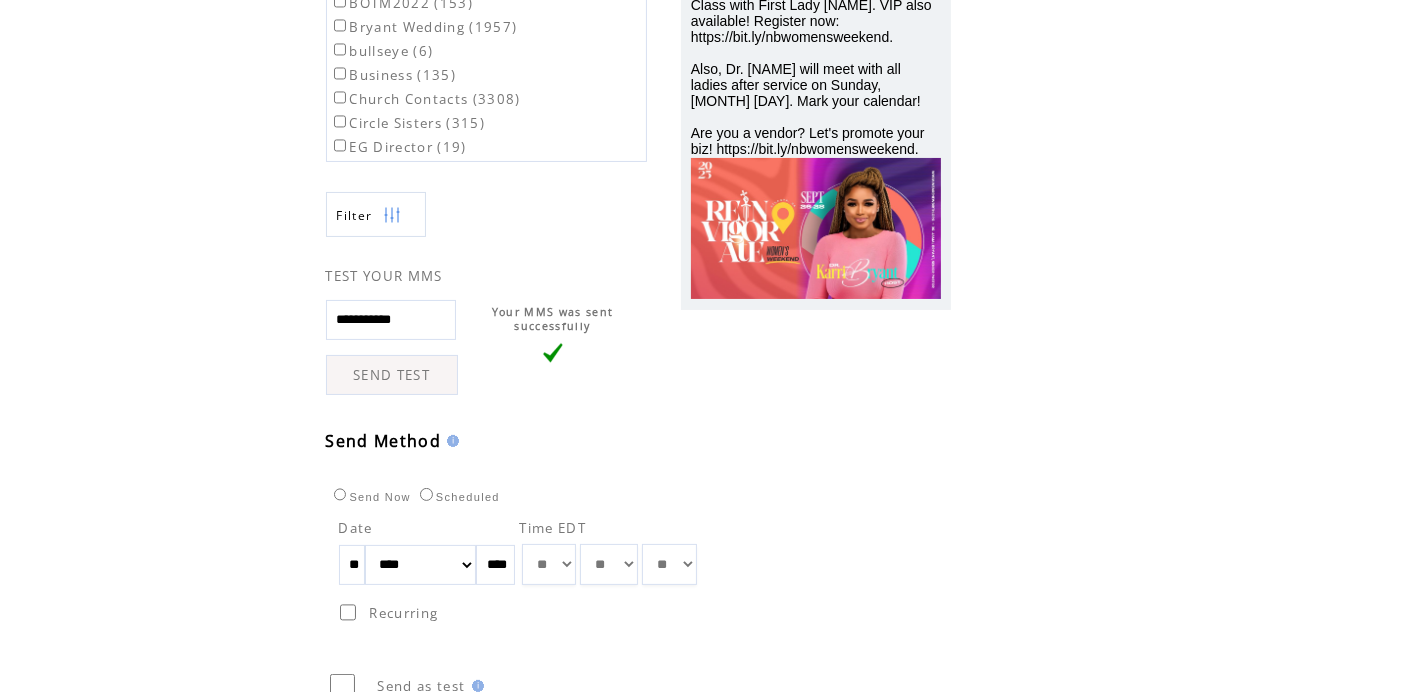 click on "** 	 ** 	 ** 	 ** 	 ** 	 ** 	 ** 	 ** 	 ** 	 ** 	 ** 	 ** 	 **" at bounding box center (549, 564) 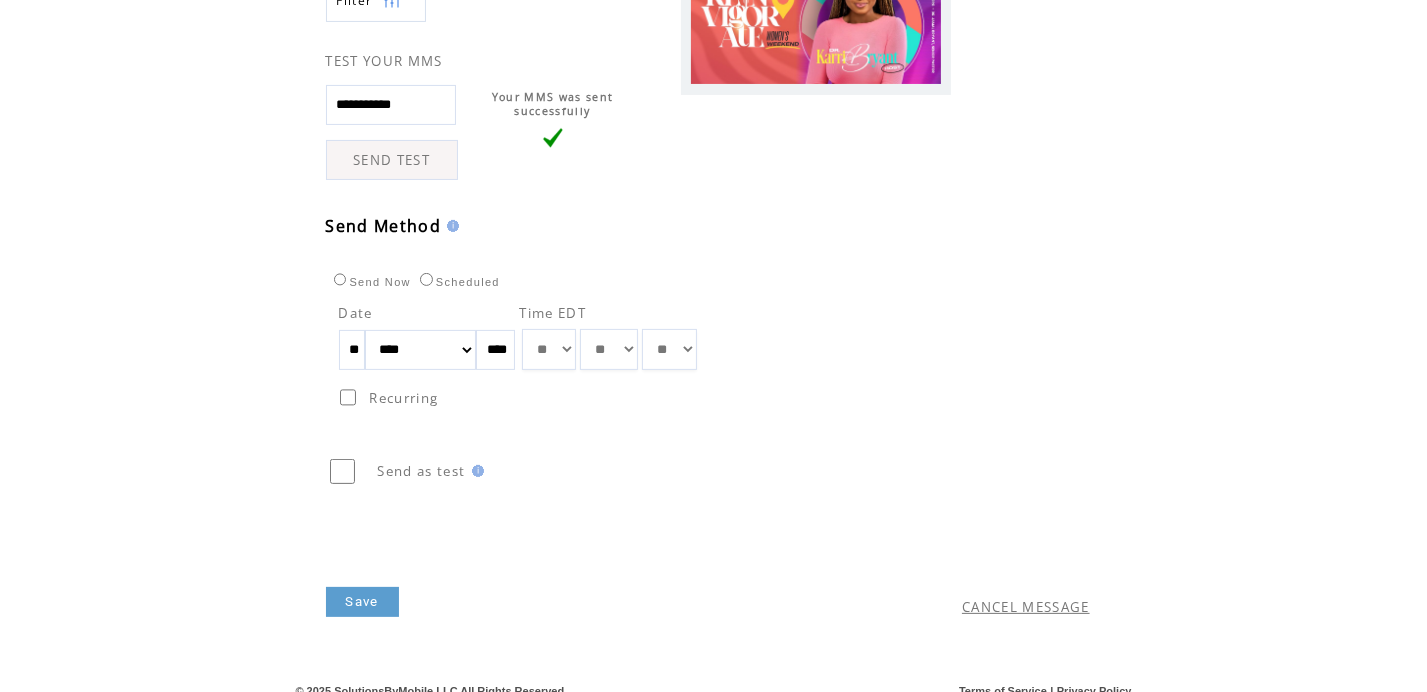 scroll, scrollTop: 528, scrollLeft: 0, axis: vertical 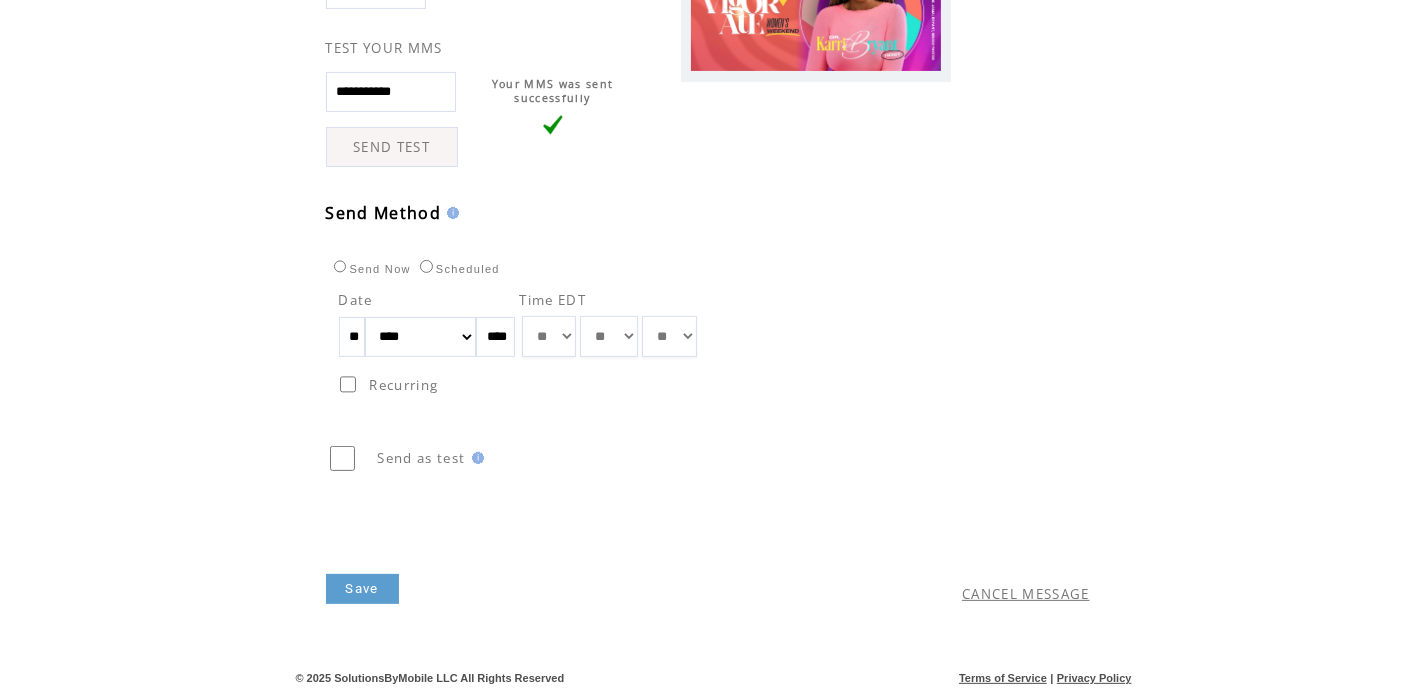 click on "Save" at bounding box center (362, 589) 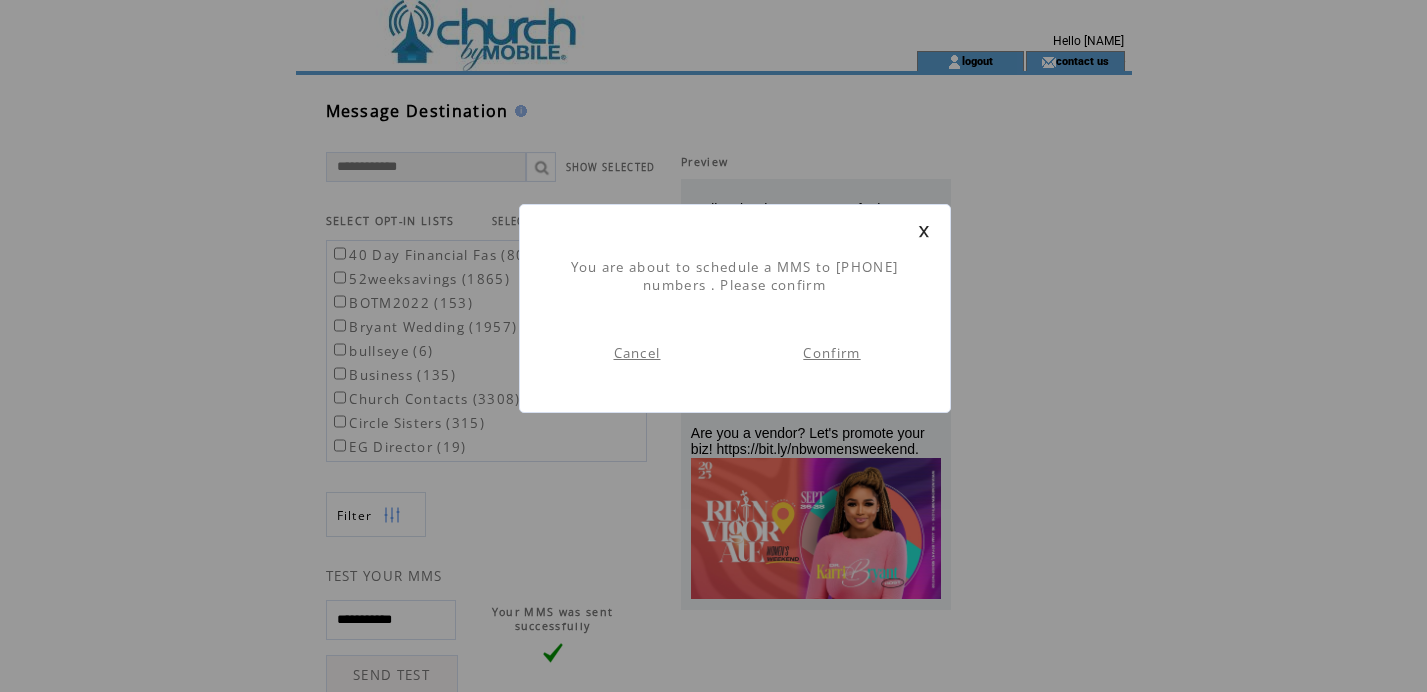 scroll, scrollTop: 0, scrollLeft: 0, axis: both 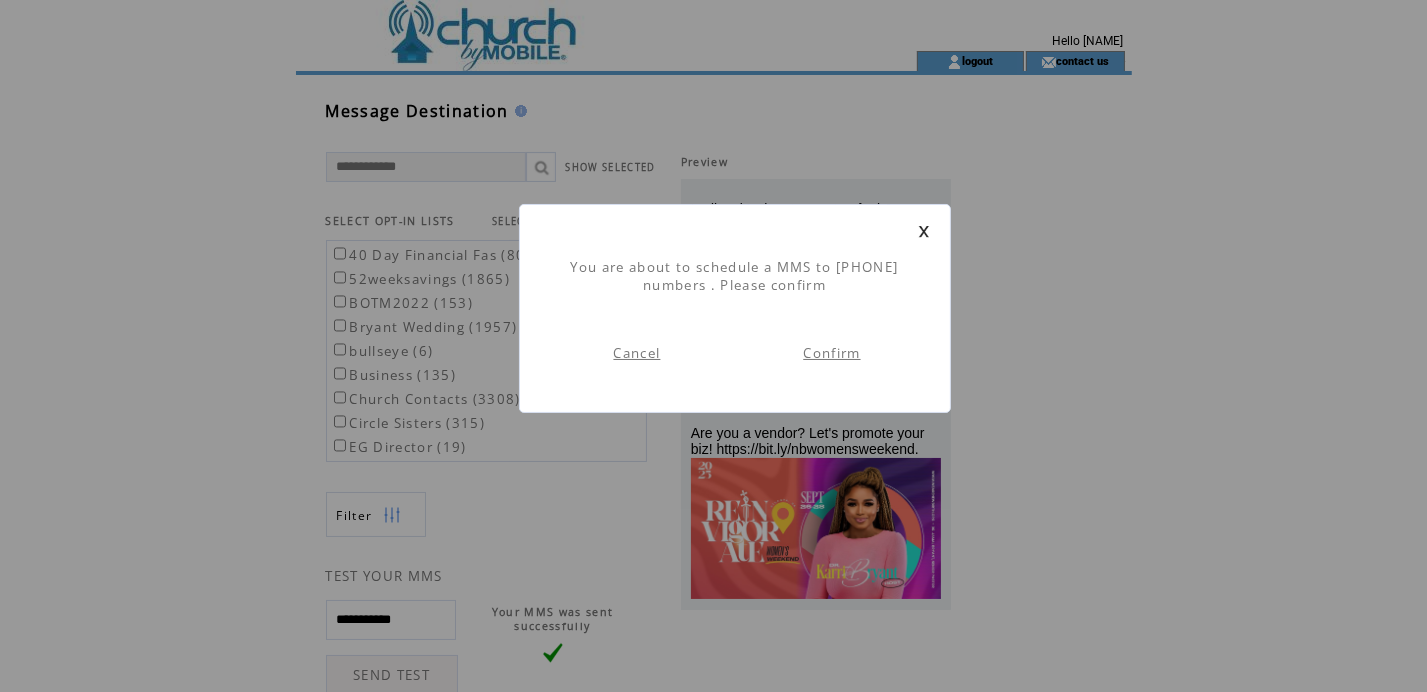 click on "Confirm" at bounding box center [831, 353] 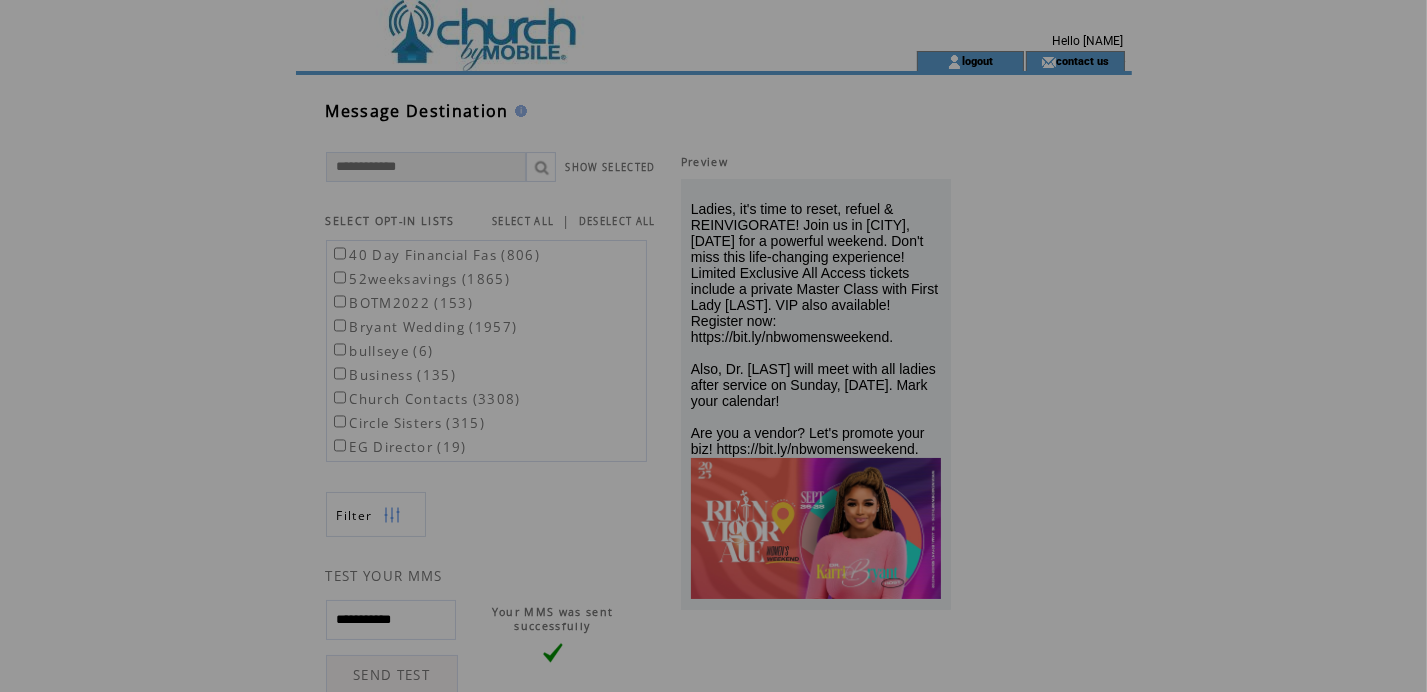 scroll, scrollTop: 0, scrollLeft: 0, axis: both 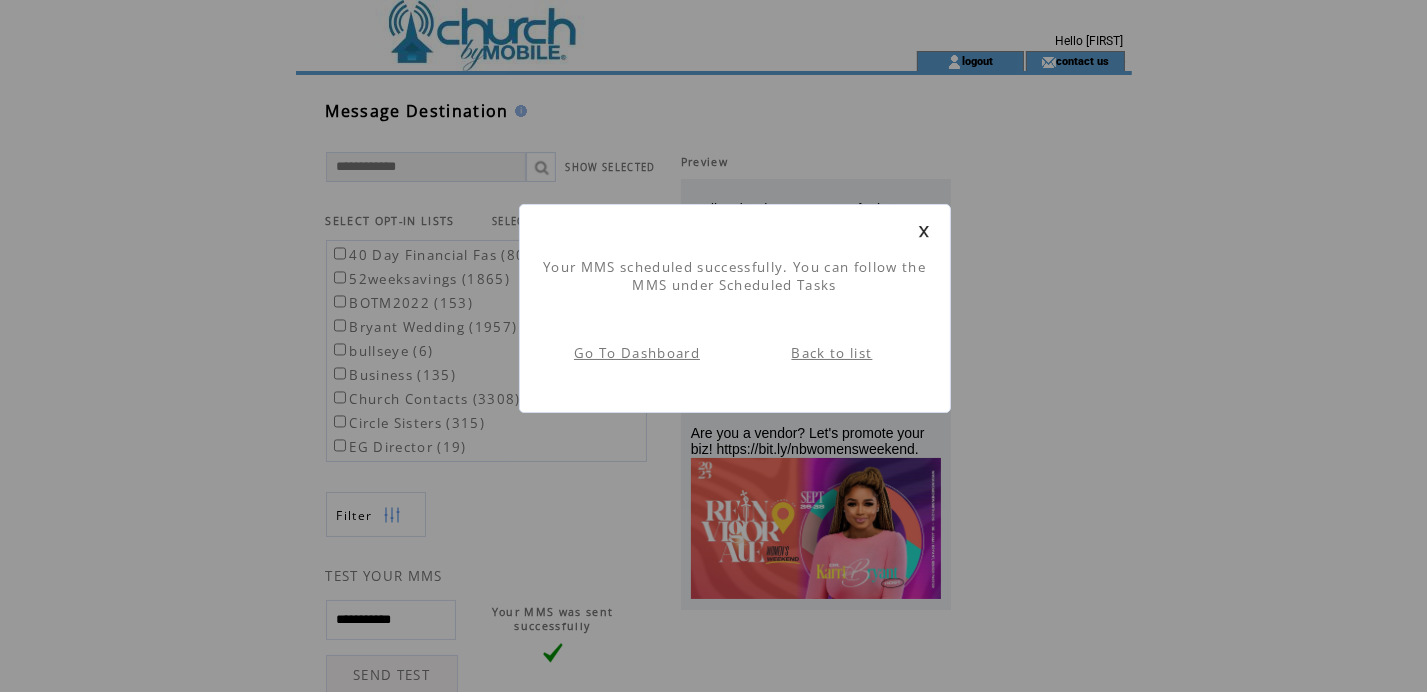 click on "Back to list" at bounding box center (832, 353) 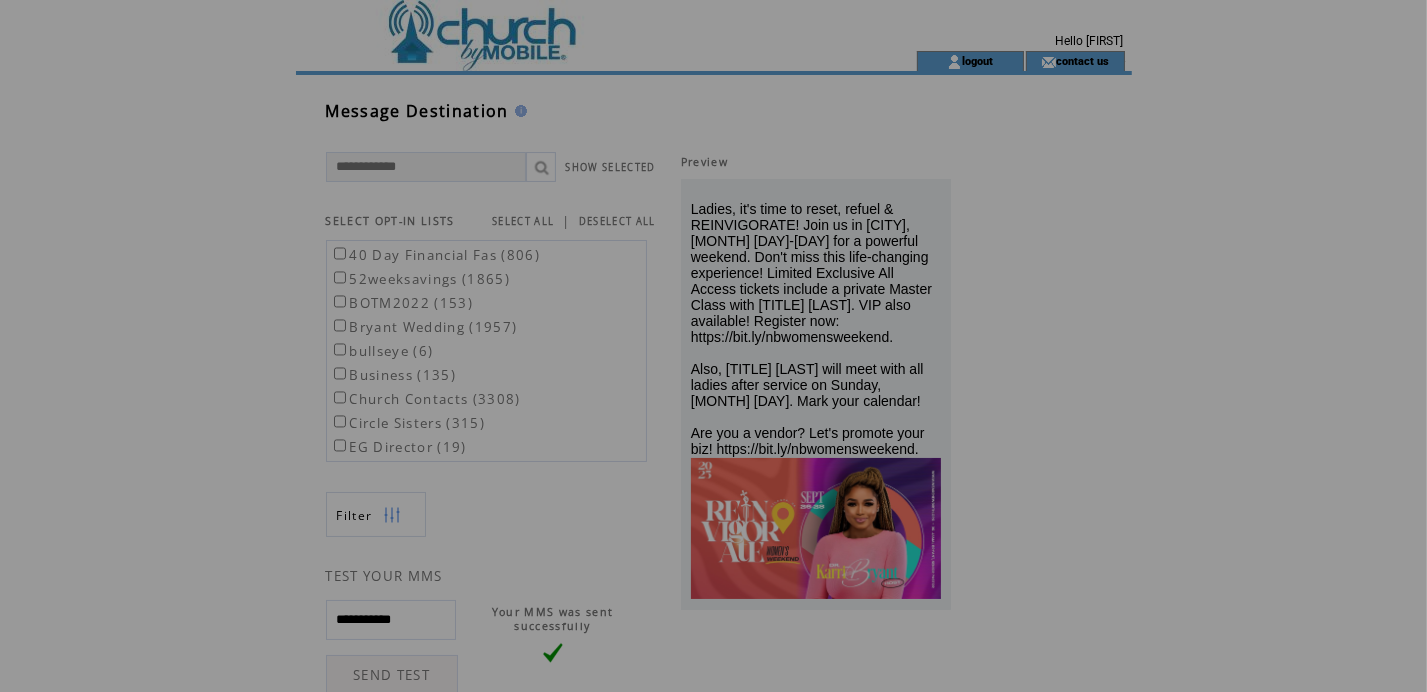 scroll, scrollTop: 0, scrollLeft: 0, axis: both 